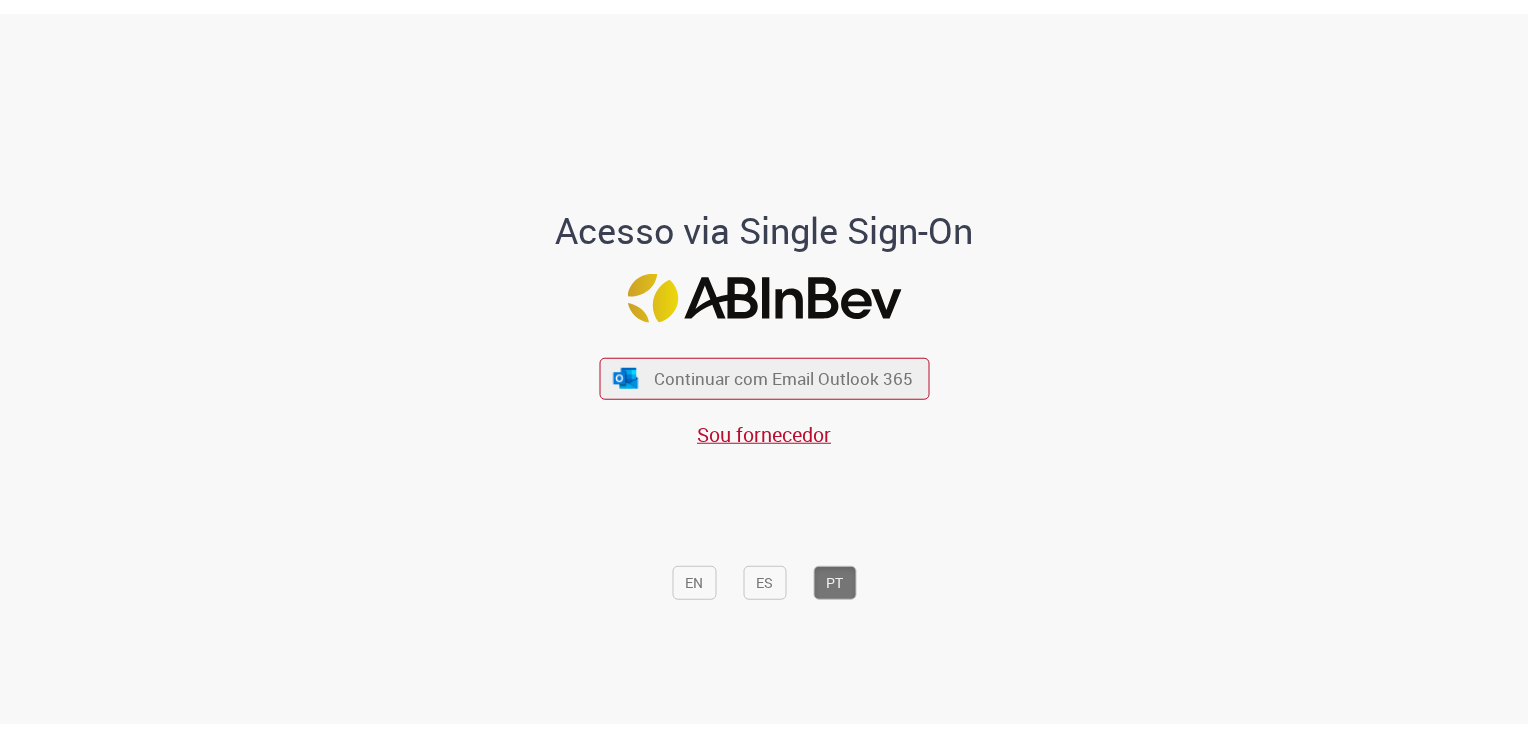 scroll, scrollTop: 0, scrollLeft: 0, axis: both 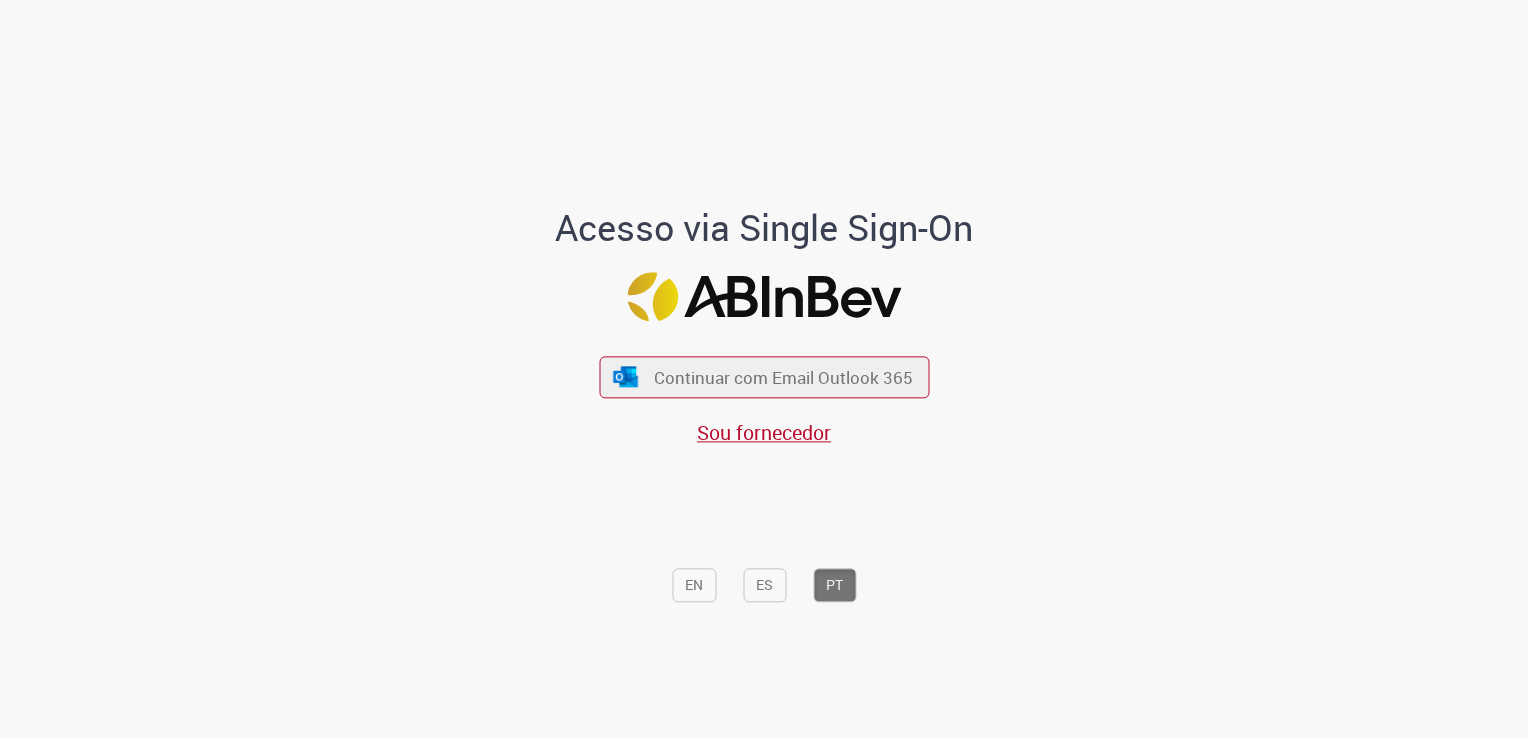 drag, startPoint x: 628, startPoint y: 364, endPoint x: 586, endPoint y: 336, distance: 50.47772 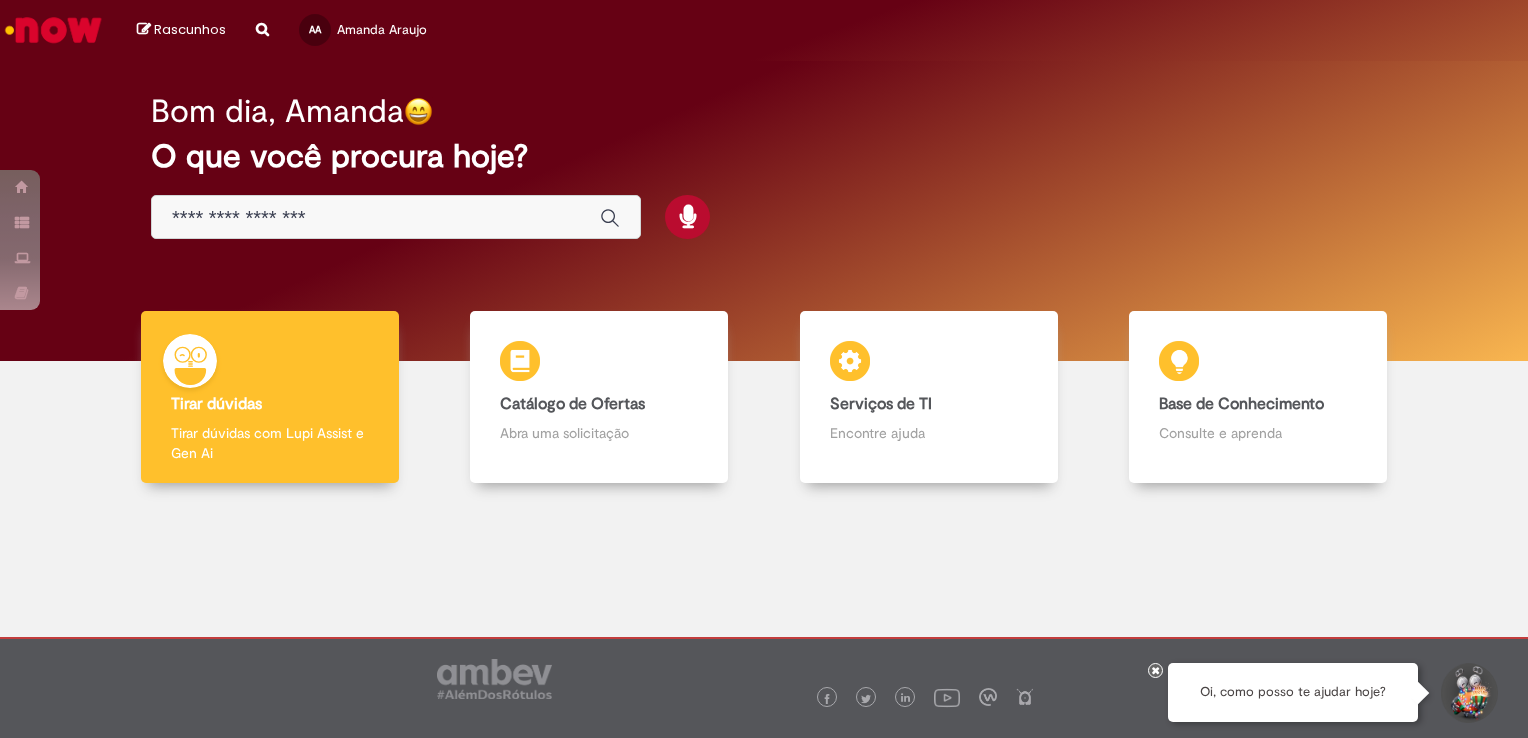 scroll, scrollTop: 0, scrollLeft: 0, axis: both 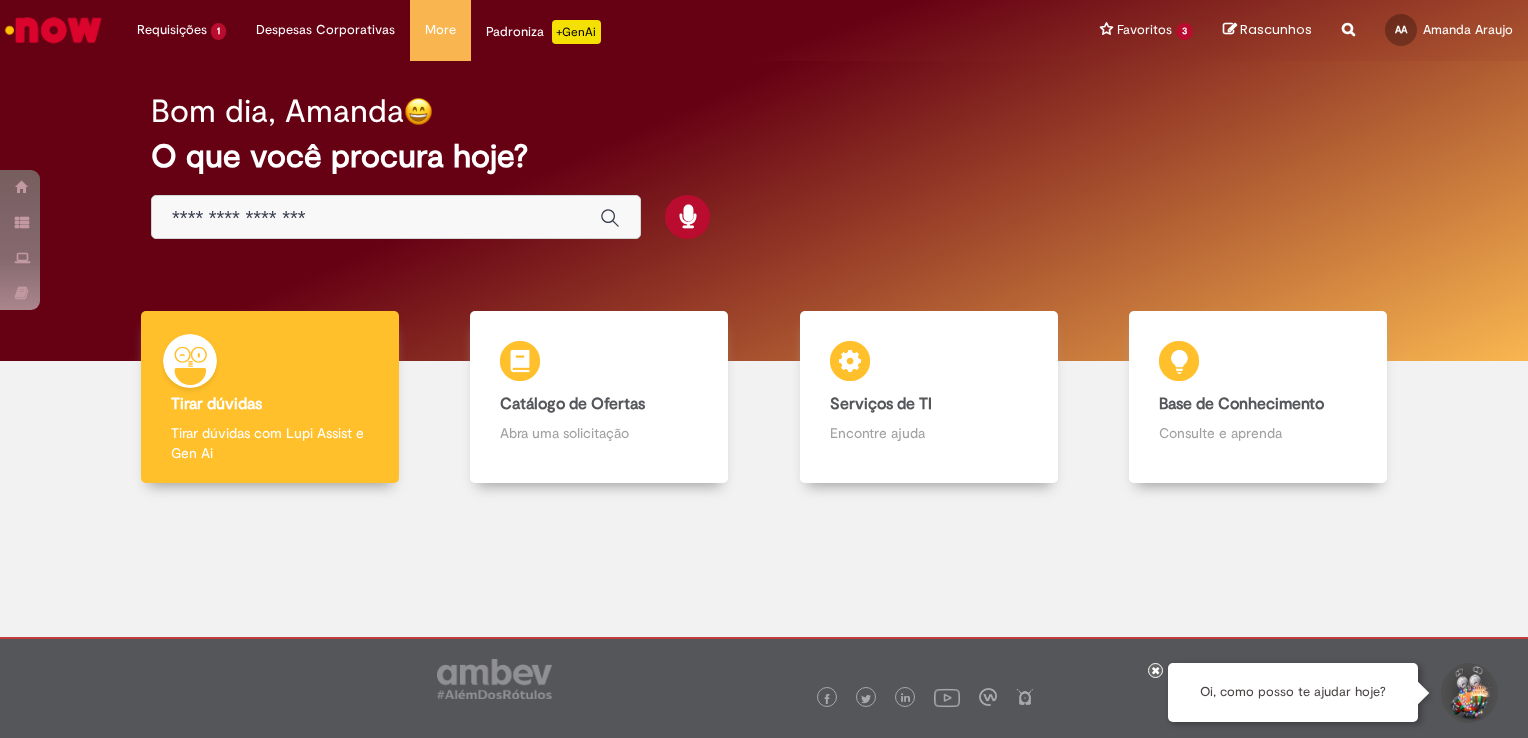 click at bounding box center [376, 218] 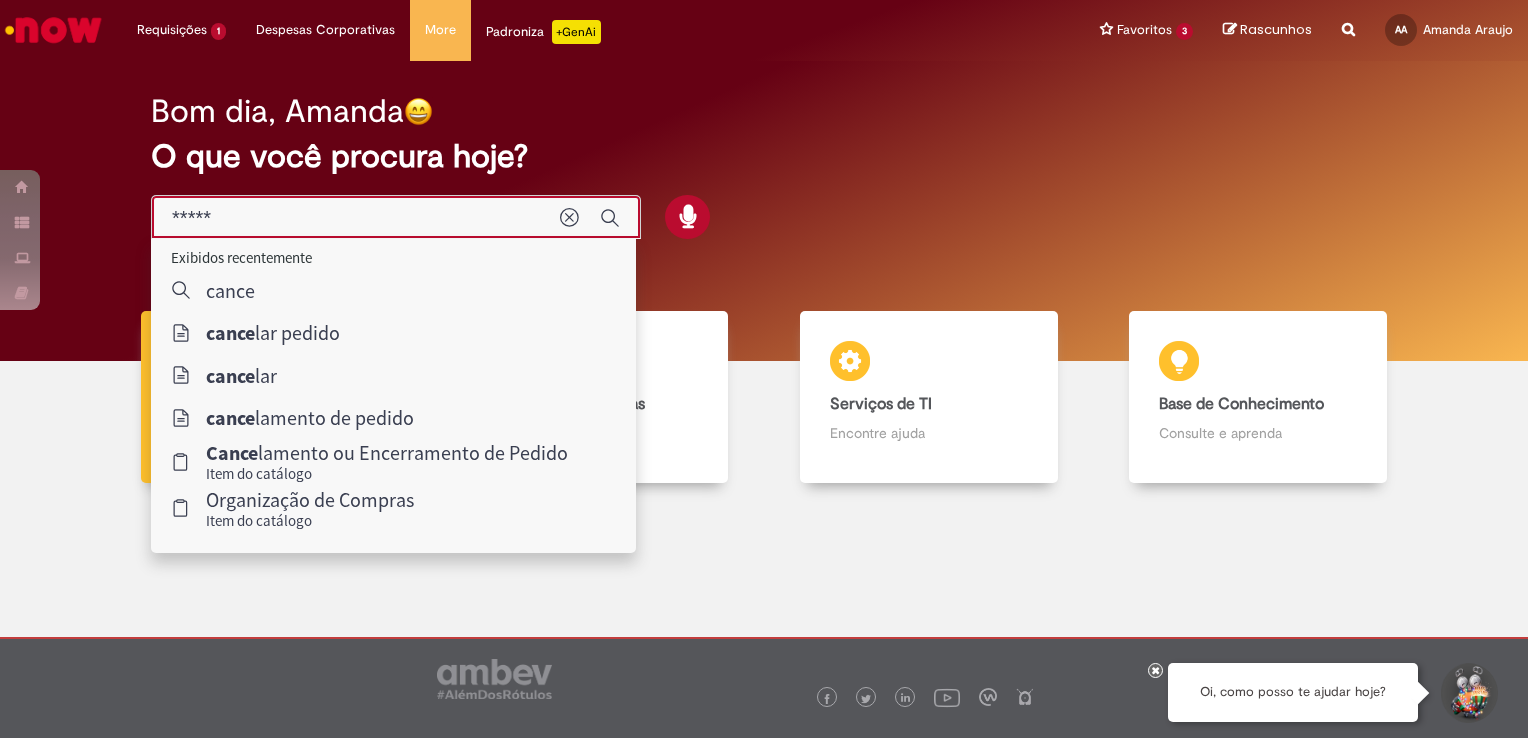 type on "******" 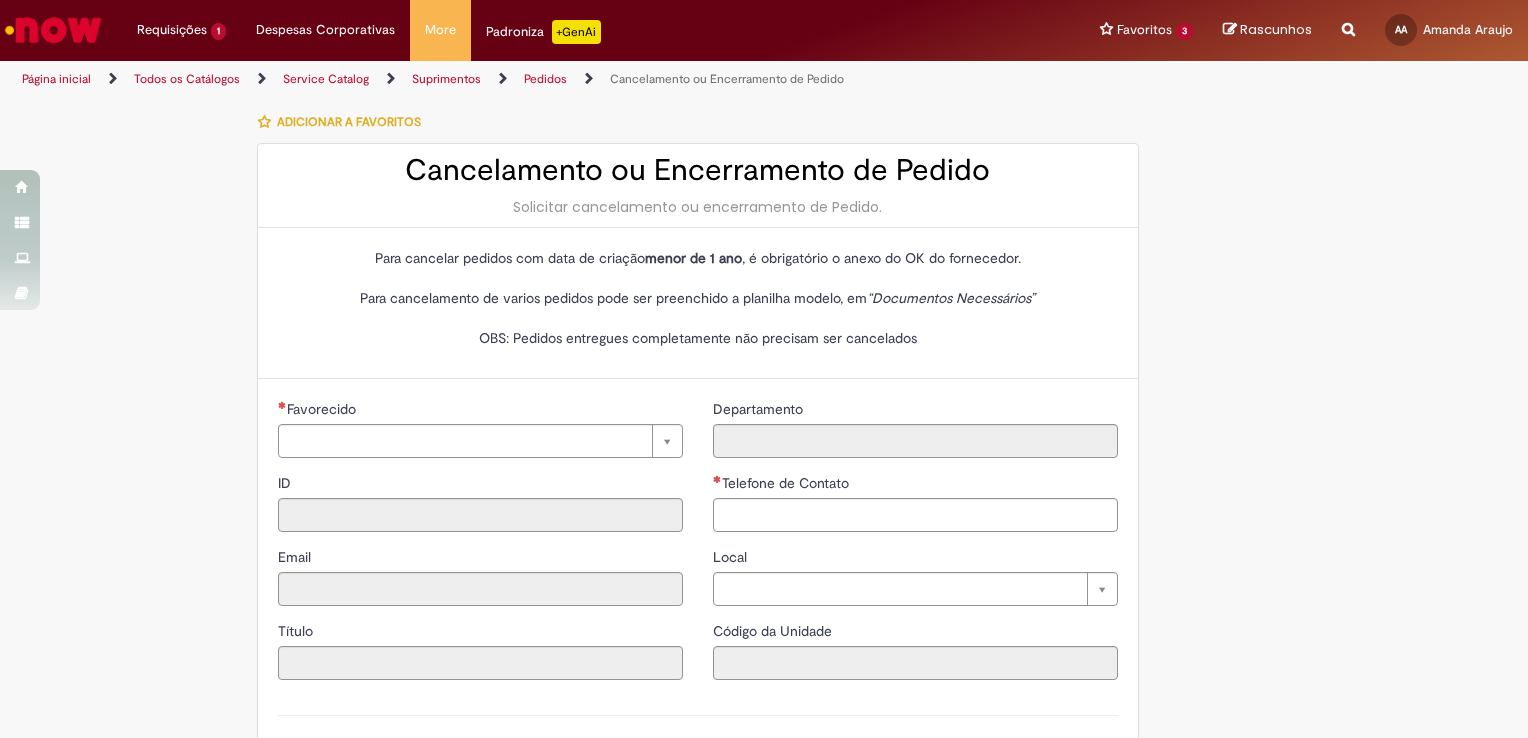 type on "**********" 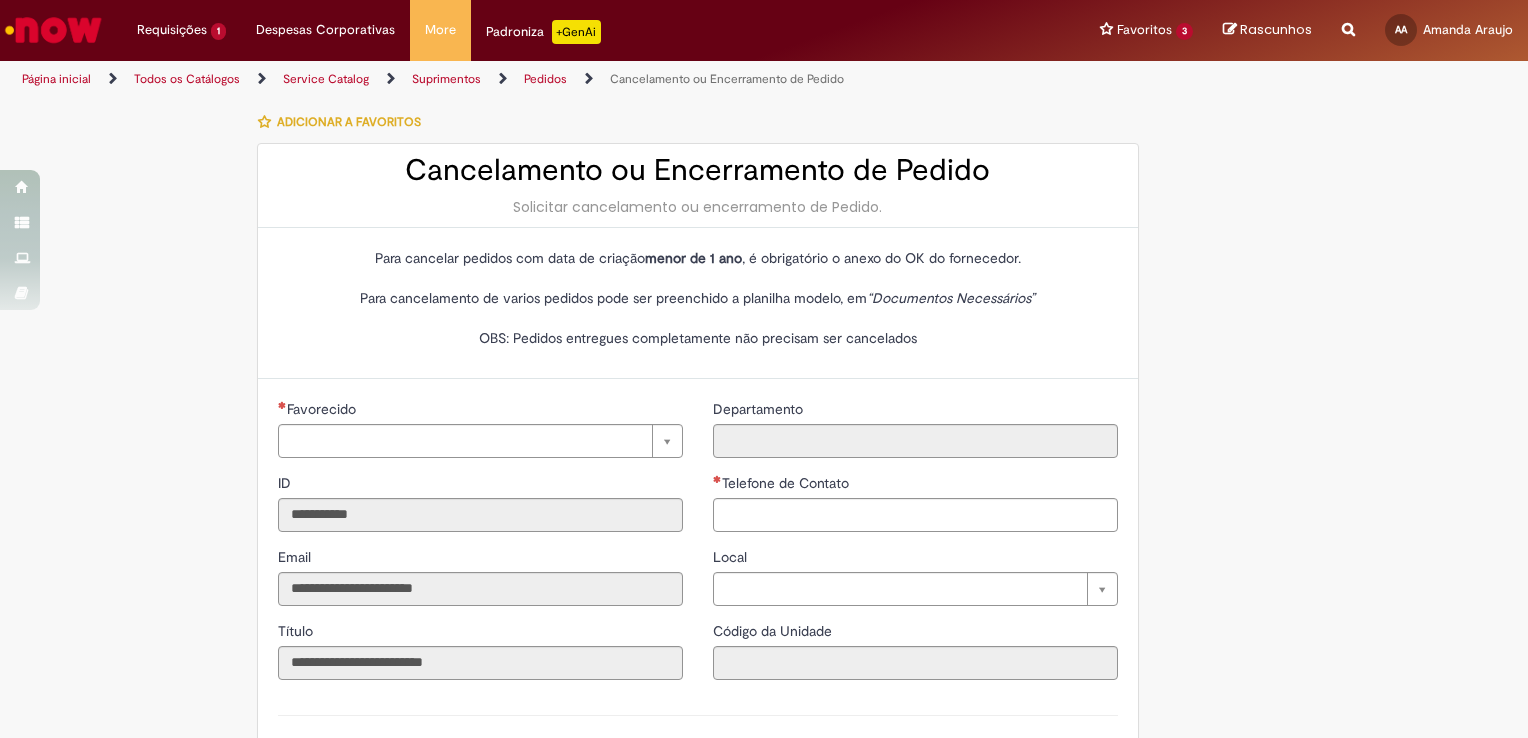 type on "**********" 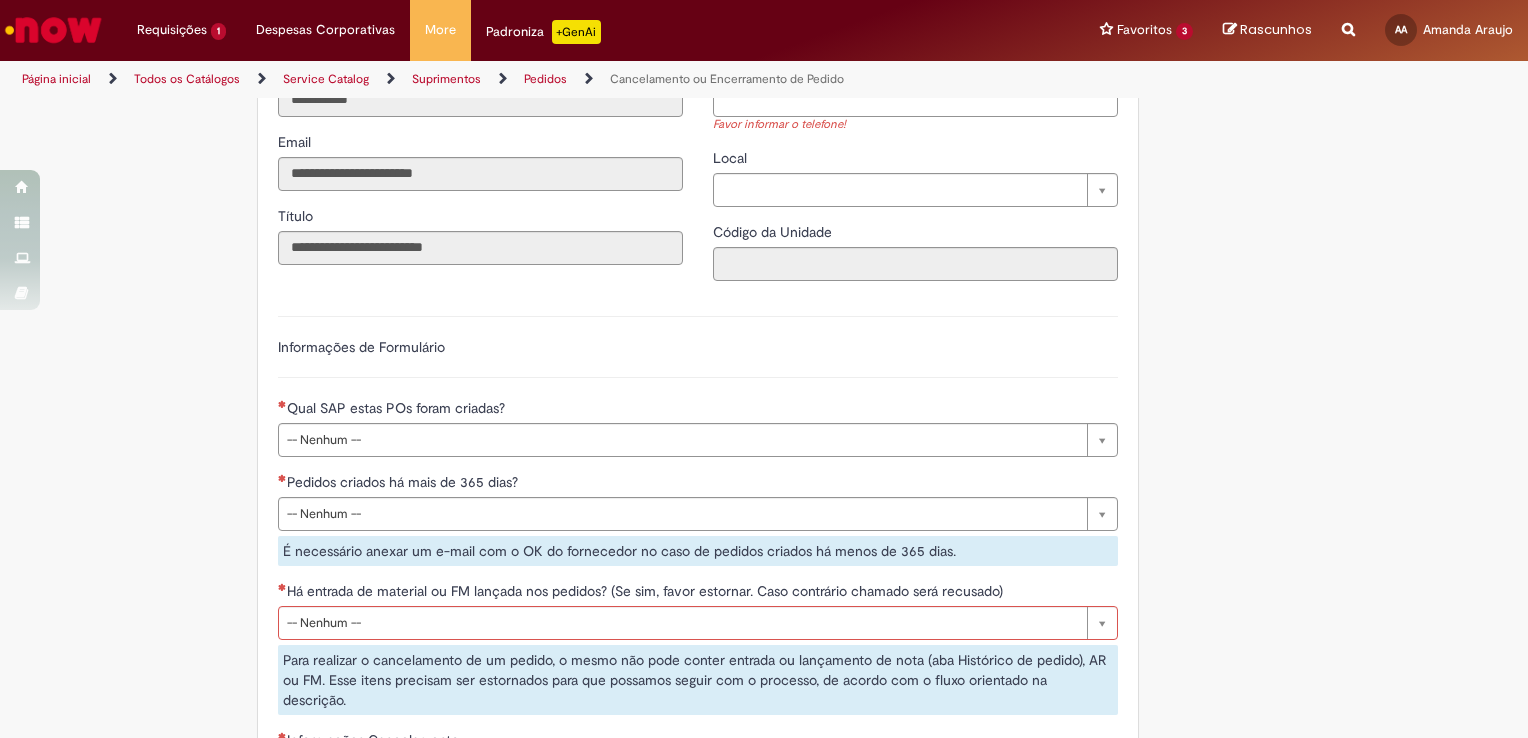 scroll, scrollTop: 300, scrollLeft: 0, axis: vertical 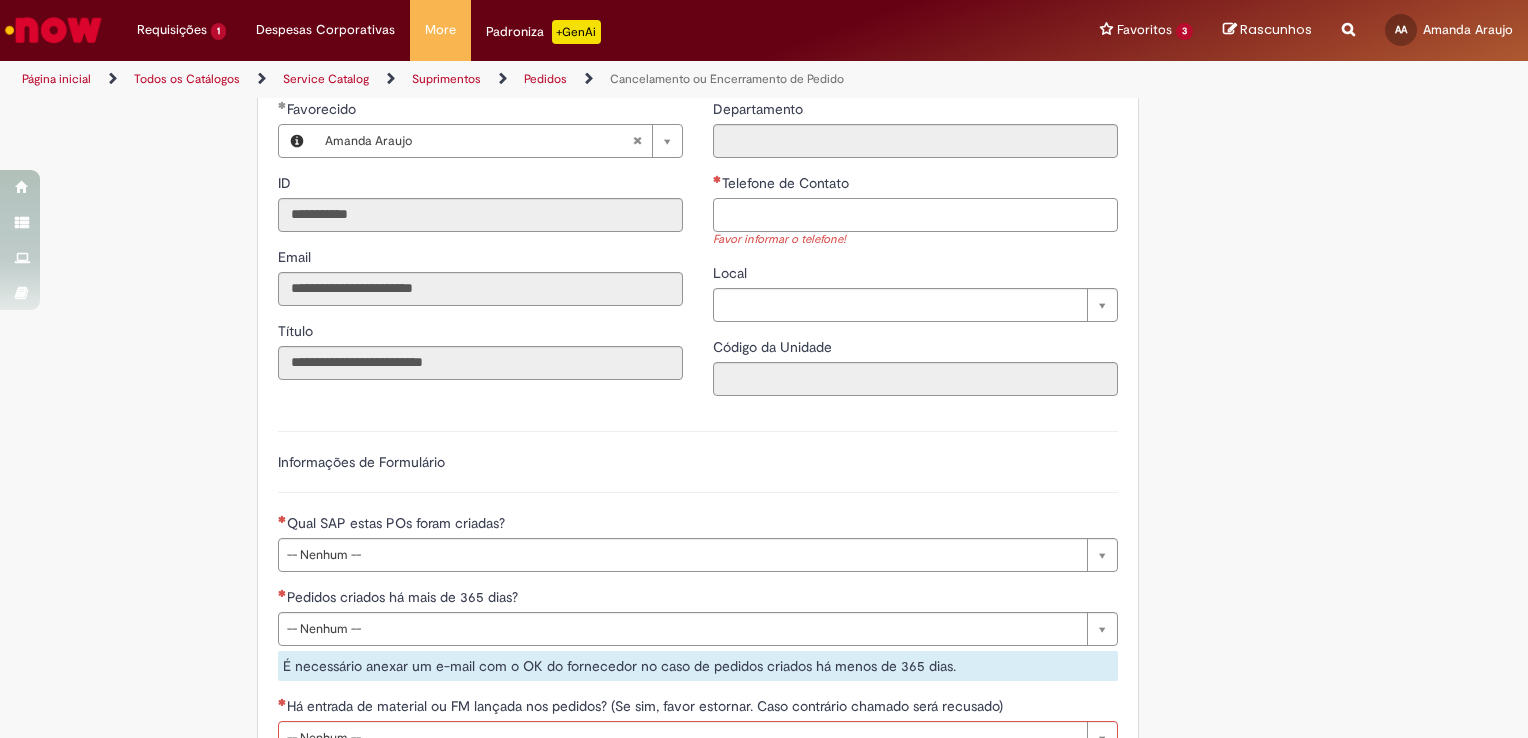 click on "Telefone de Contato" at bounding box center (915, 215) 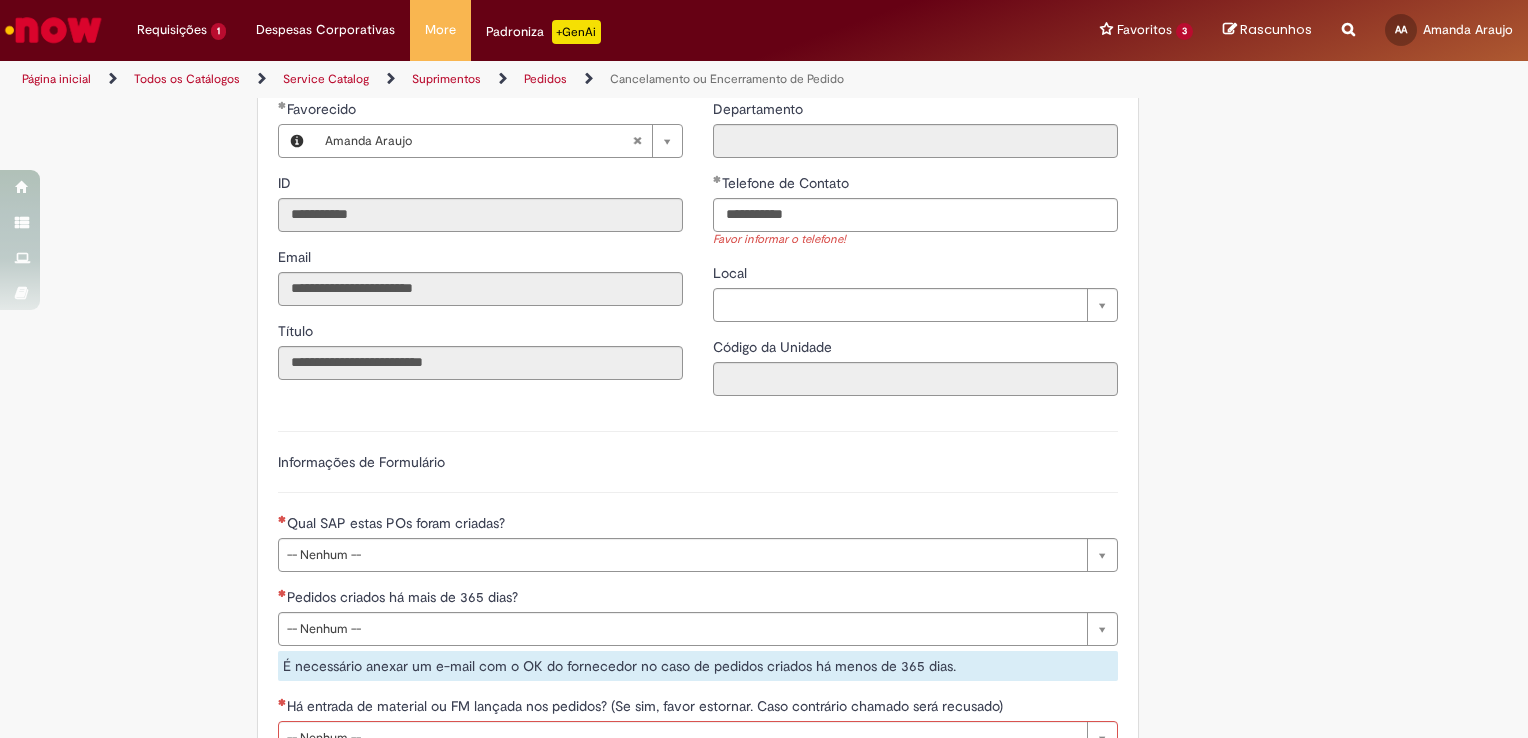 type on "**********" 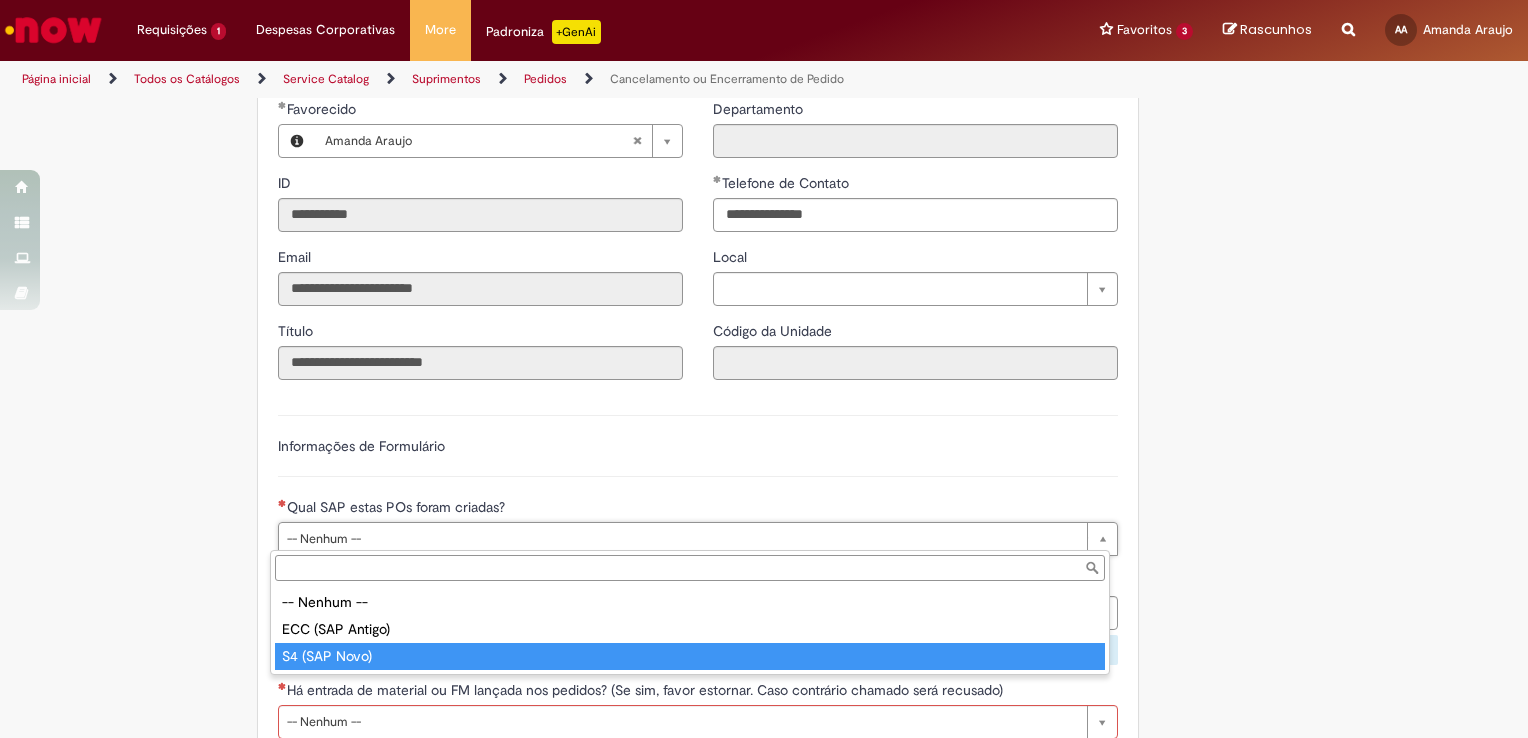 type on "**********" 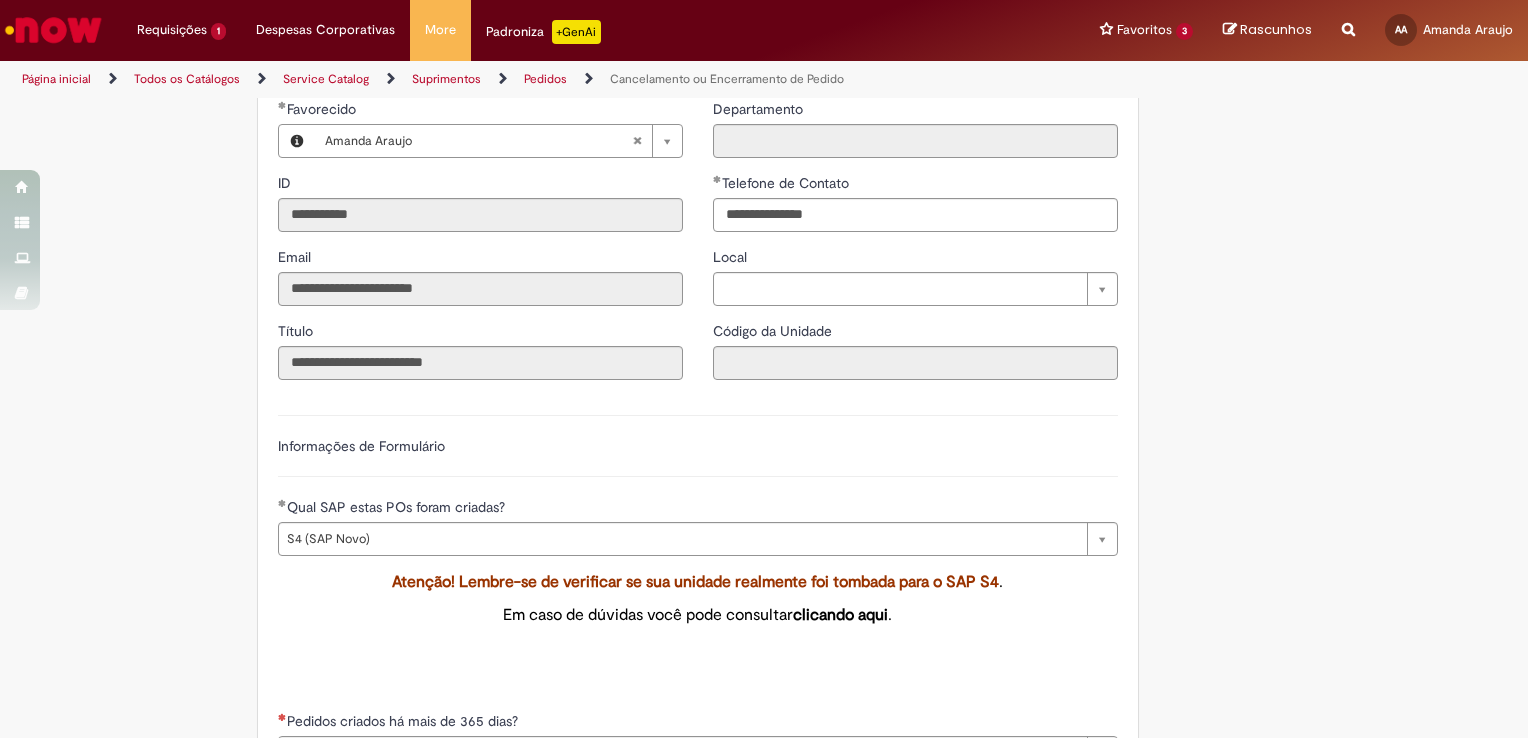 click on "Tire dúvidas com LupiAssist    +GenAI
Oi! Eu sou LupiAssist, uma Inteligência Artificial Generativa em constante aprendizado   Meu conteúdo é monitorado para trazer uma melhor experiência
Dúvidas comuns:
Só mais um instante, estou consultando nossas bases de conhecimento  e escrevendo a melhor resposta pra você!
Title
Lorem ipsum dolor sit amet    Fazer uma nova pergunta
Gerei esta resposta utilizando IA Generativa em conjunto com os nossos padrões. Em caso de divergência, os documentos oficiais prevalecerão.
Saiba mais em:
Ou ligue para:
E aí, te ajudei?
Sim, obrigado!" at bounding box center (764, 645) 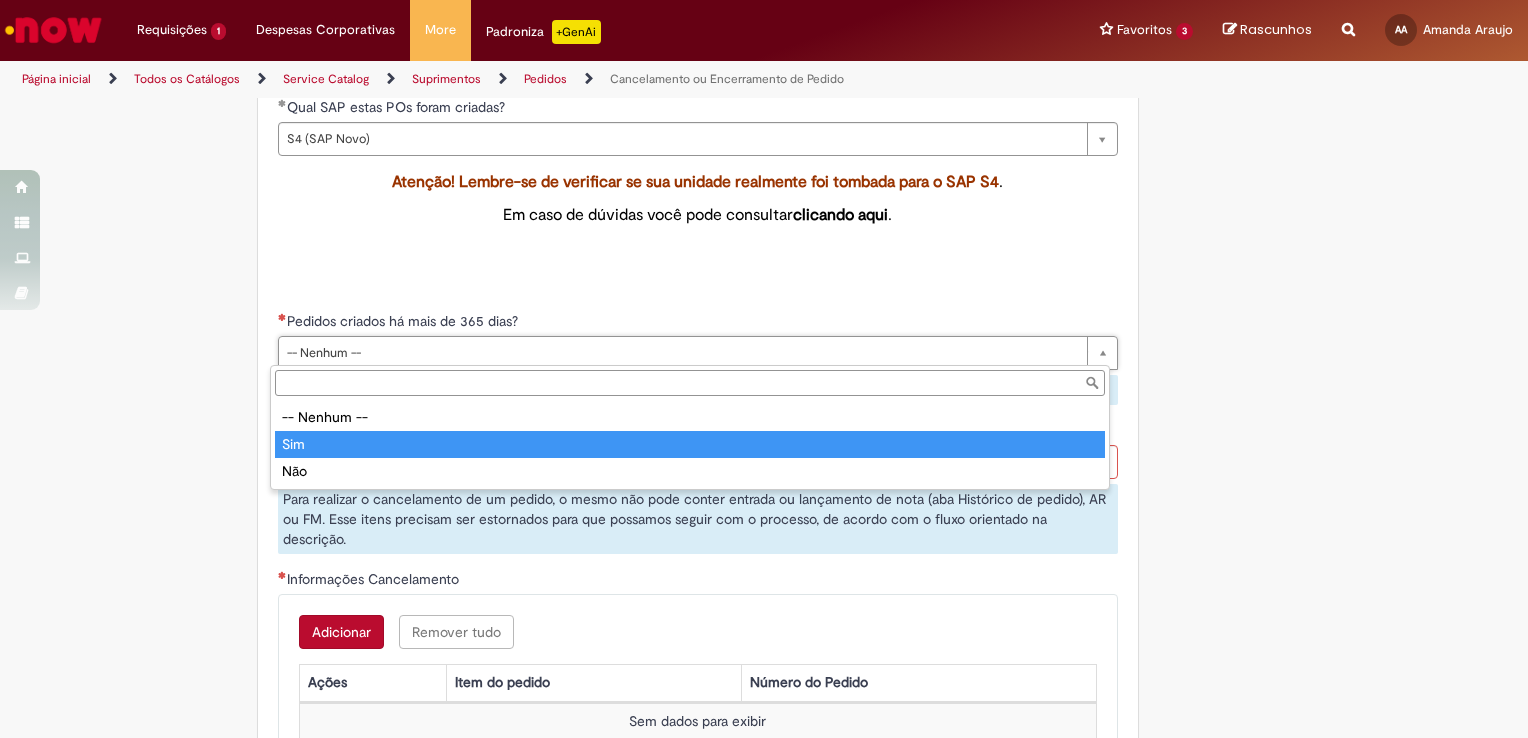 drag, startPoint x: 300, startPoint y: 439, endPoint x: 202, endPoint y: 487, distance: 109.12378 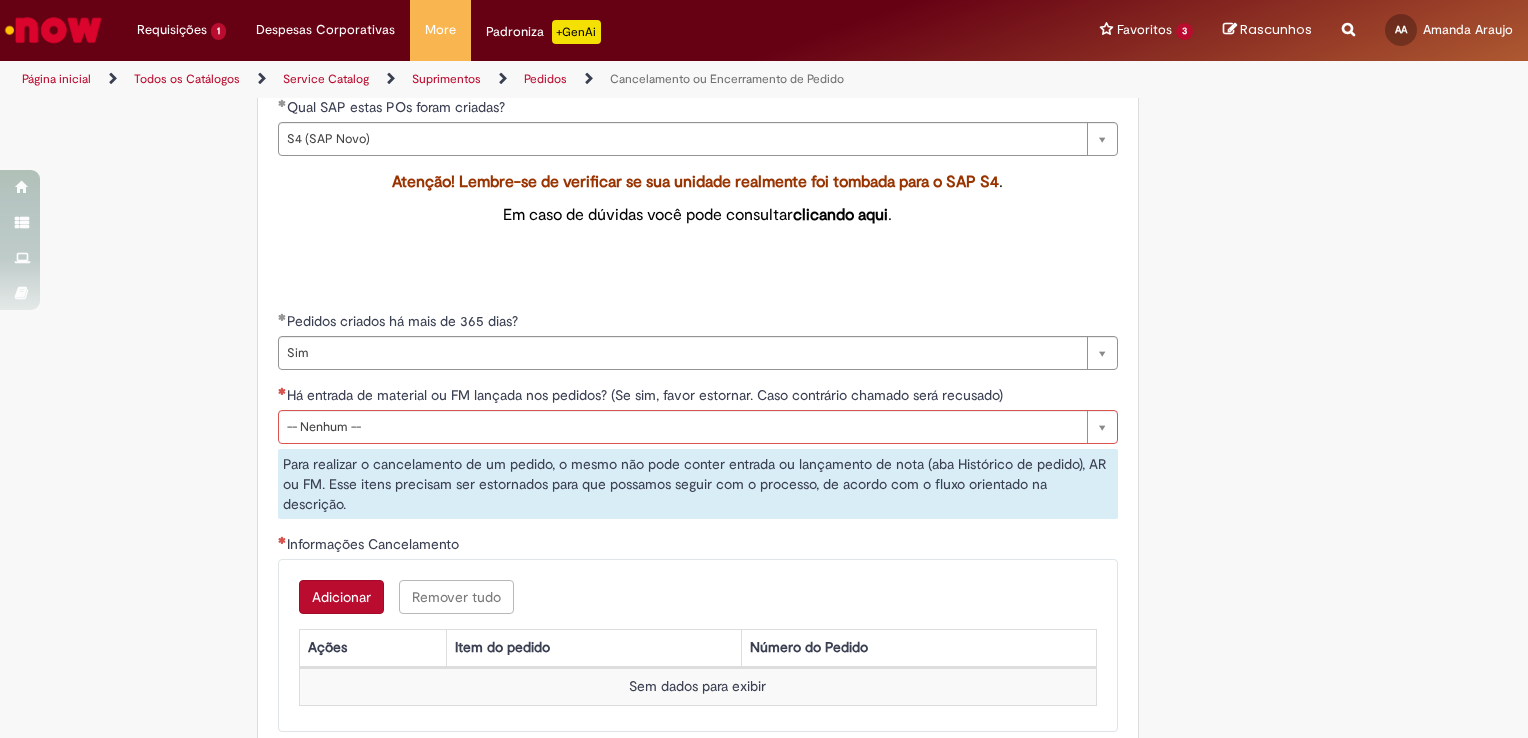 drag, startPoint x: 429, startPoint y: 326, endPoint x: 427, endPoint y: 338, distance: 12.165525 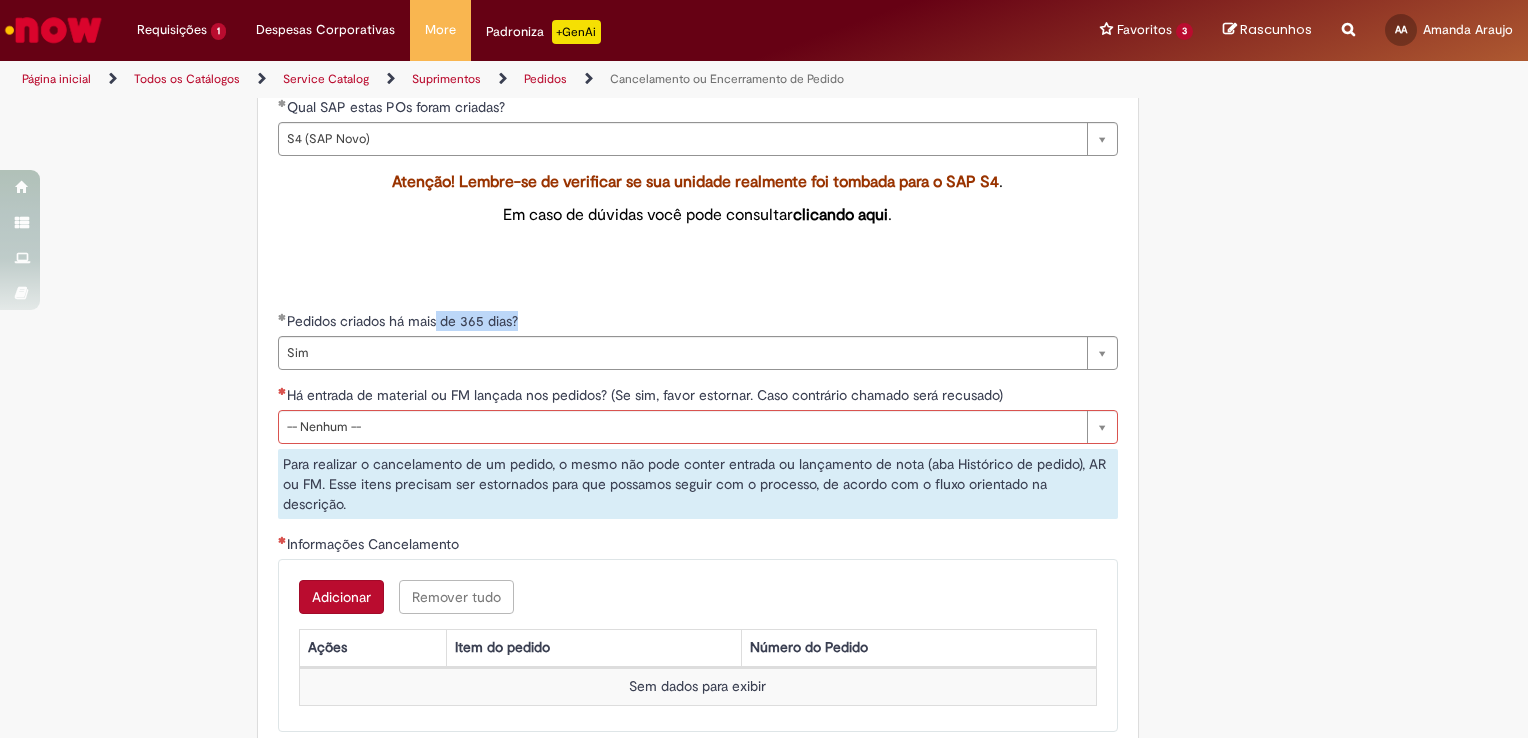 drag, startPoint x: 427, startPoint y: 338, endPoint x: 376, endPoint y: 389, distance: 72.12489 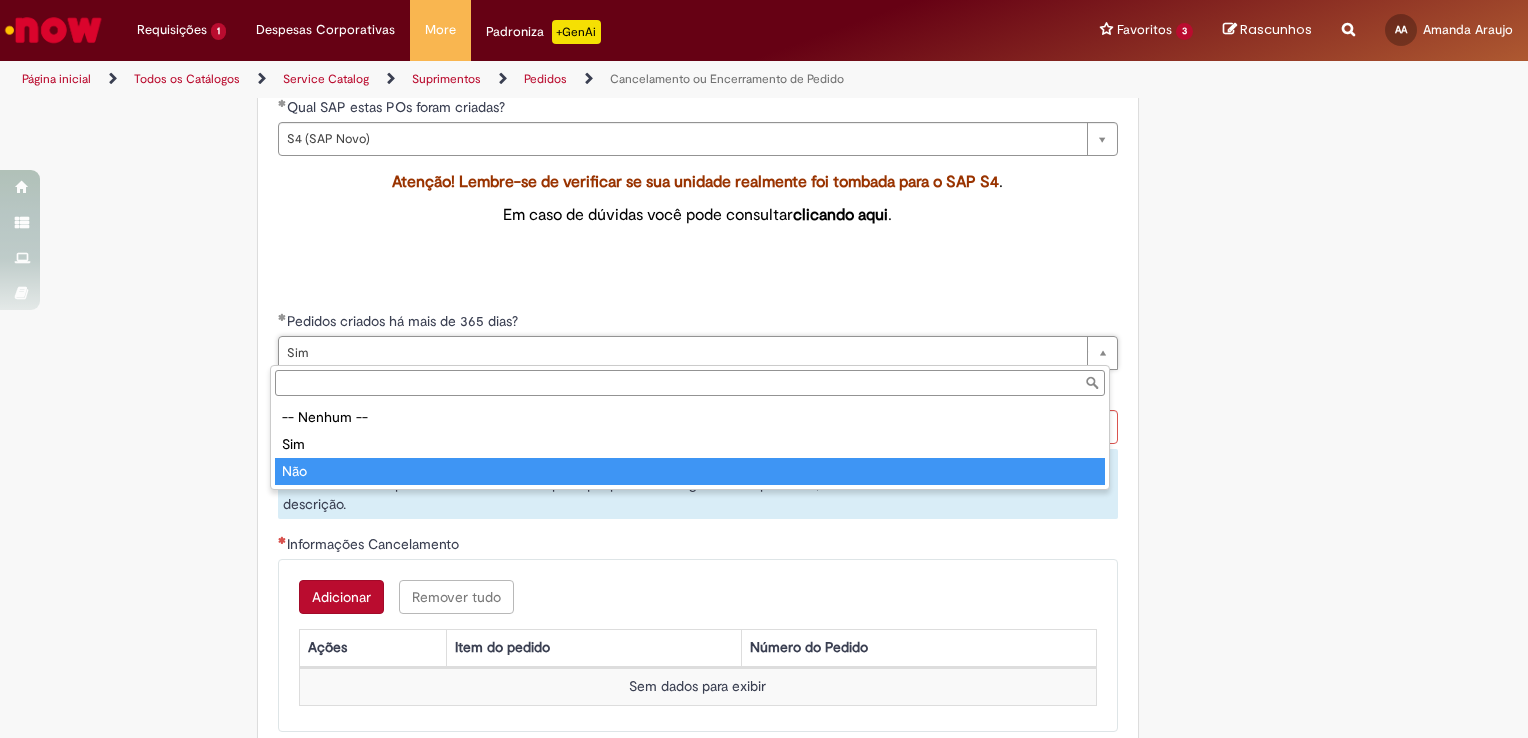 type on "***" 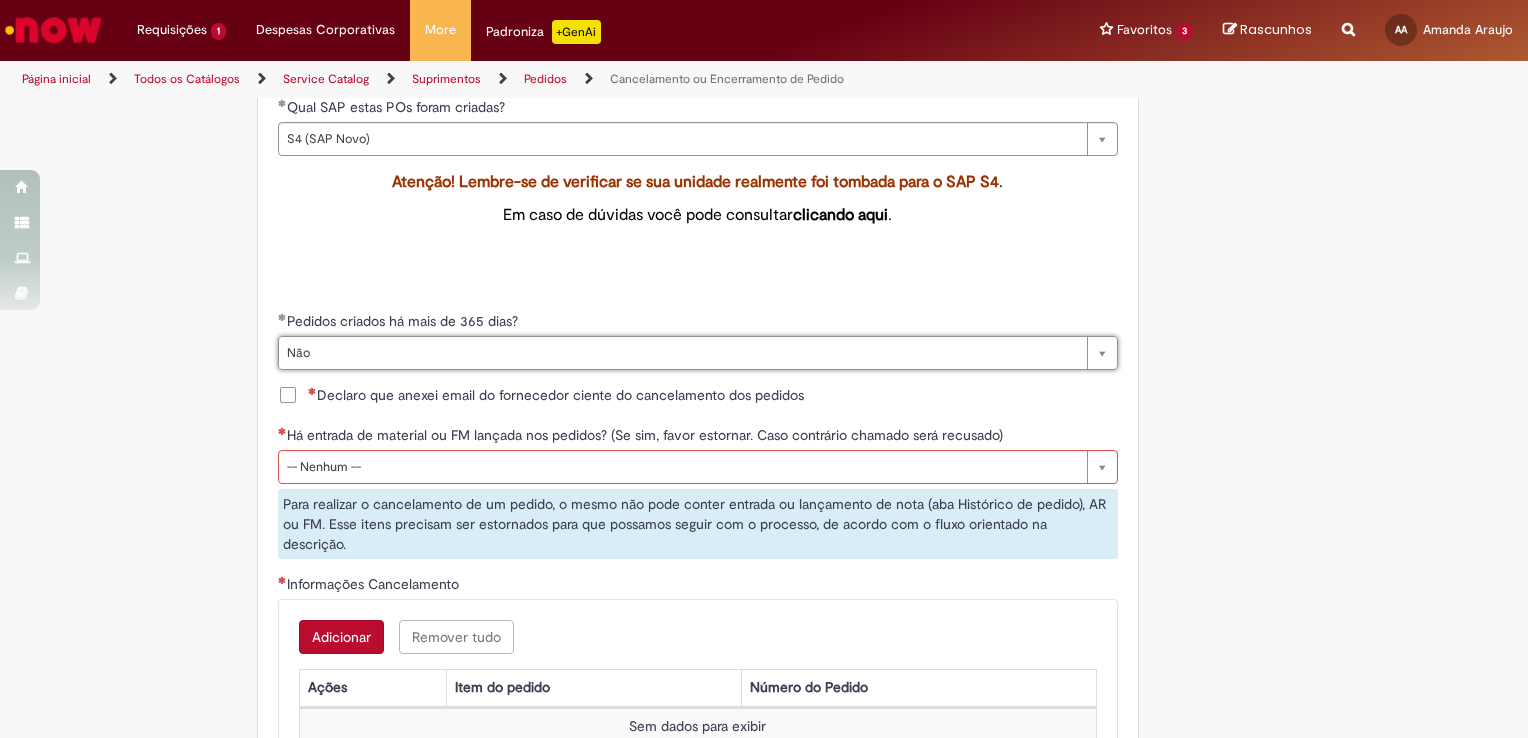 scroll, scrollTop: 0, scrollLeft: 0, axis: both 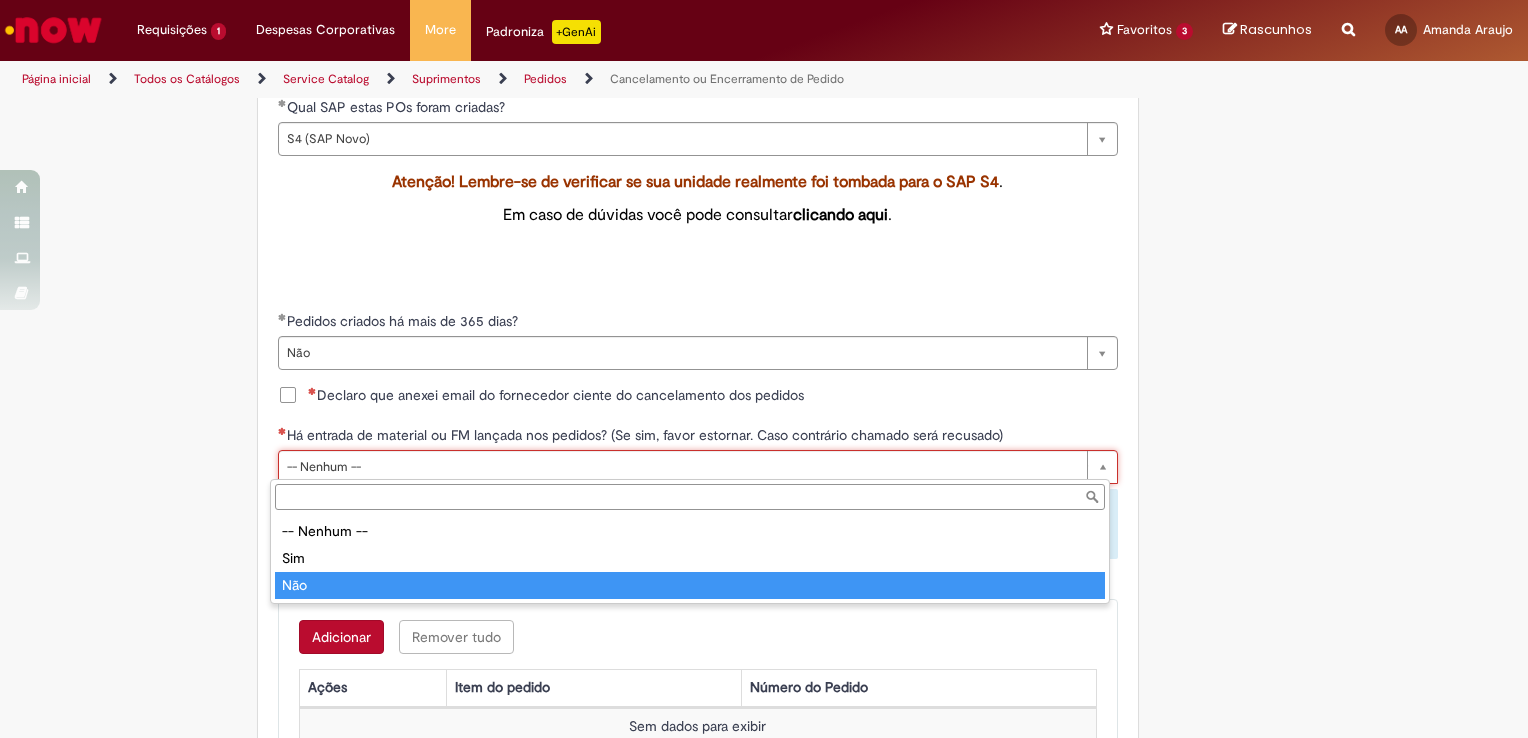 type on "***" 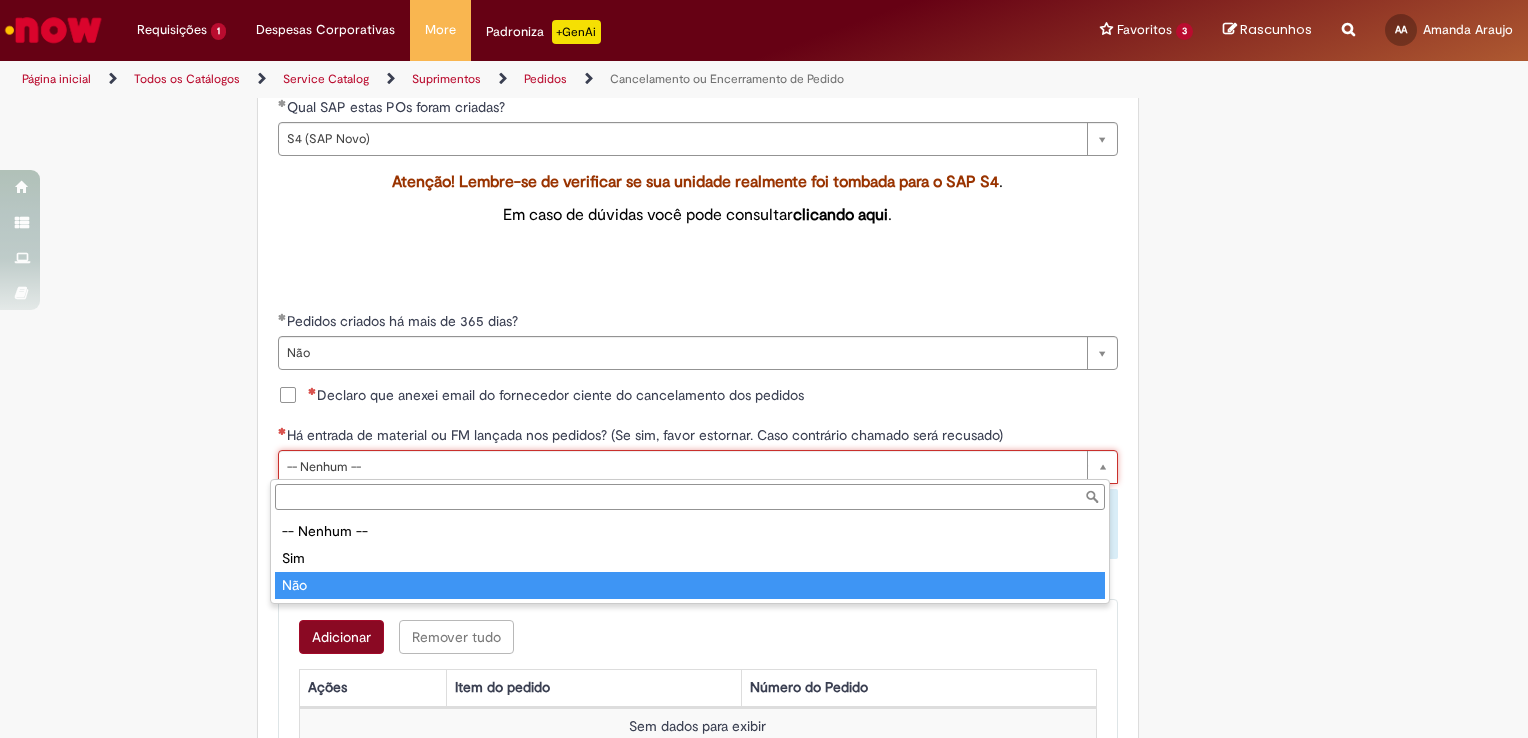 scroll, scrollTop: 0, scrollLeft: 24, axis: horizontal 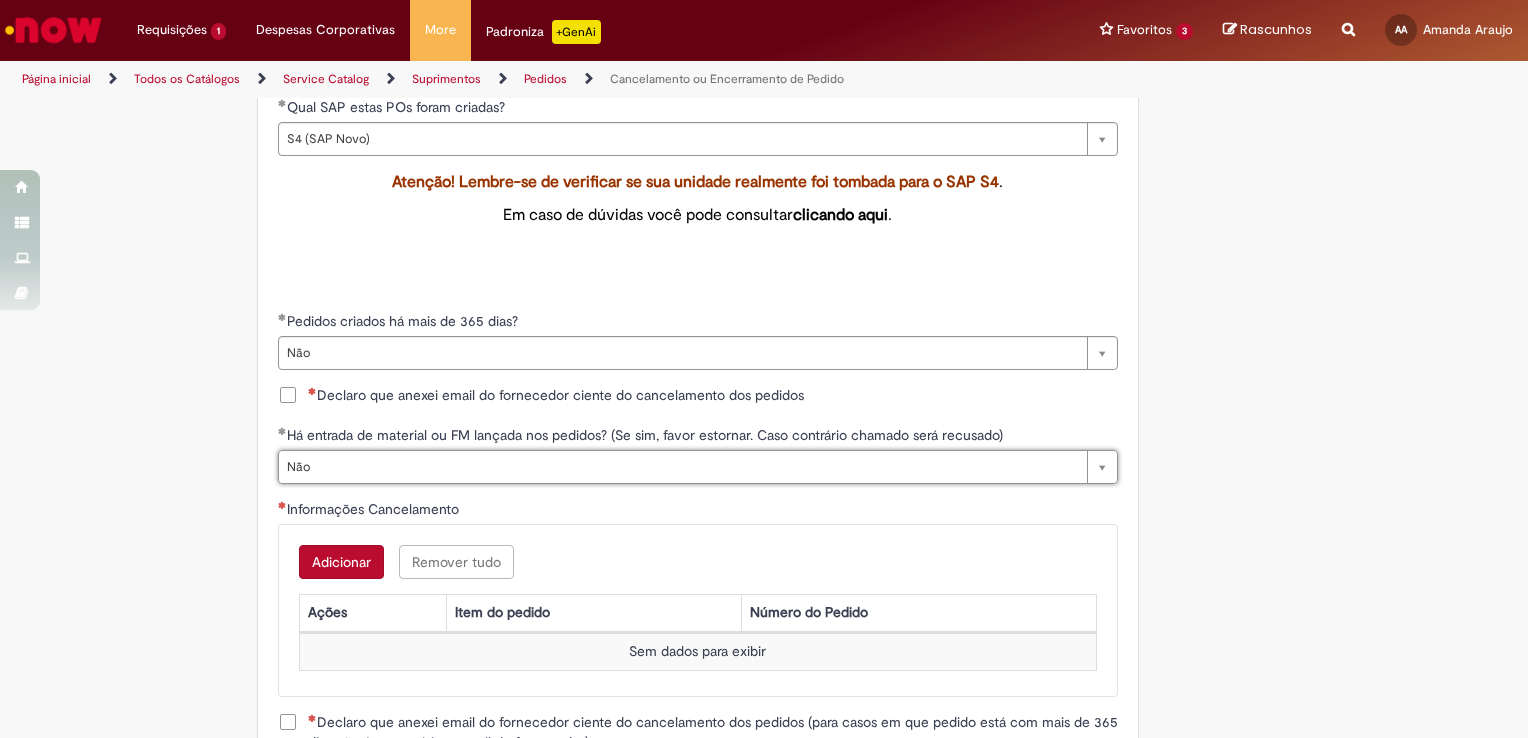 click on "Declaro que anexei email do fornecedor ciente do cancelamento dos pedidos" at bounding box center (556, 395) 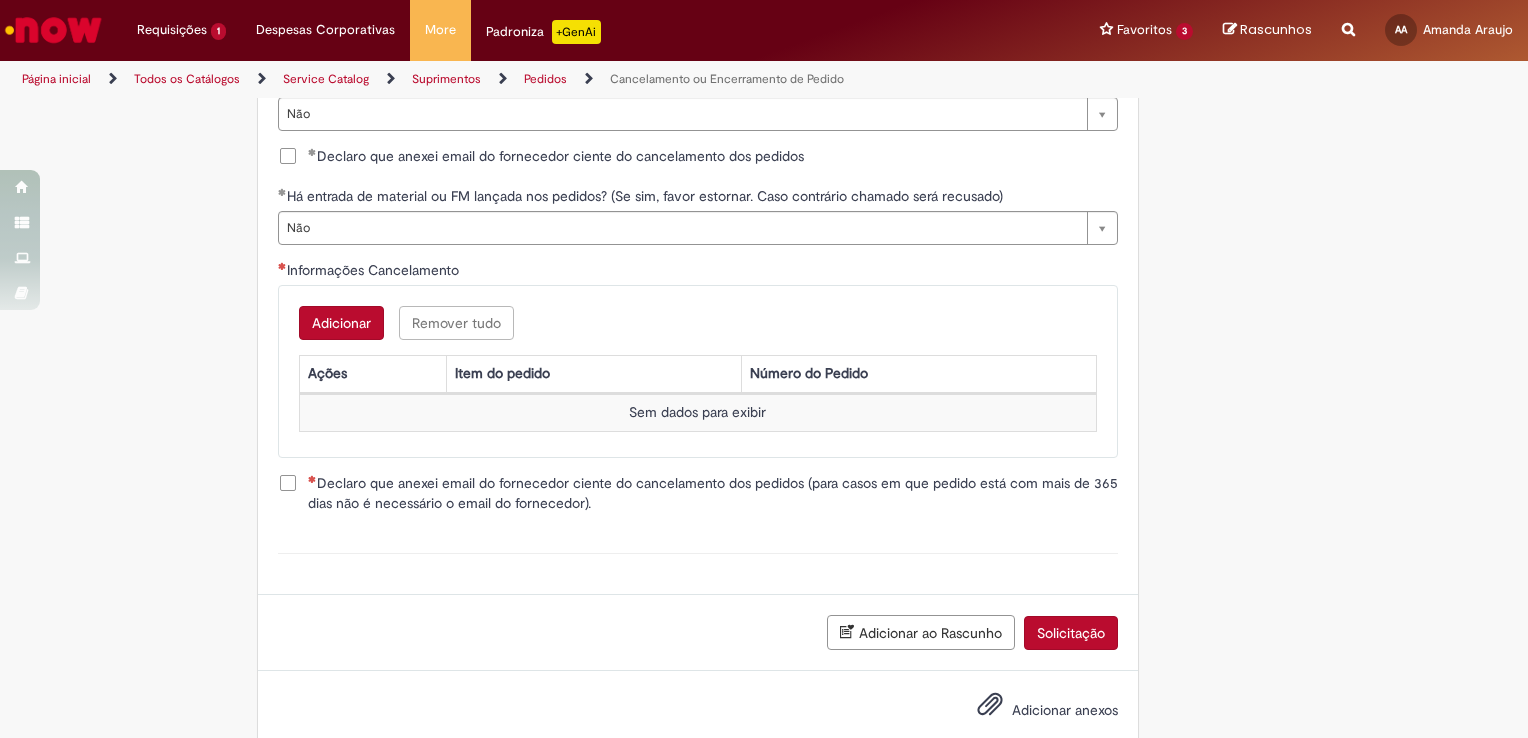 scroll, scrollTop: 976, scrollLeft: 0, axis: vertical 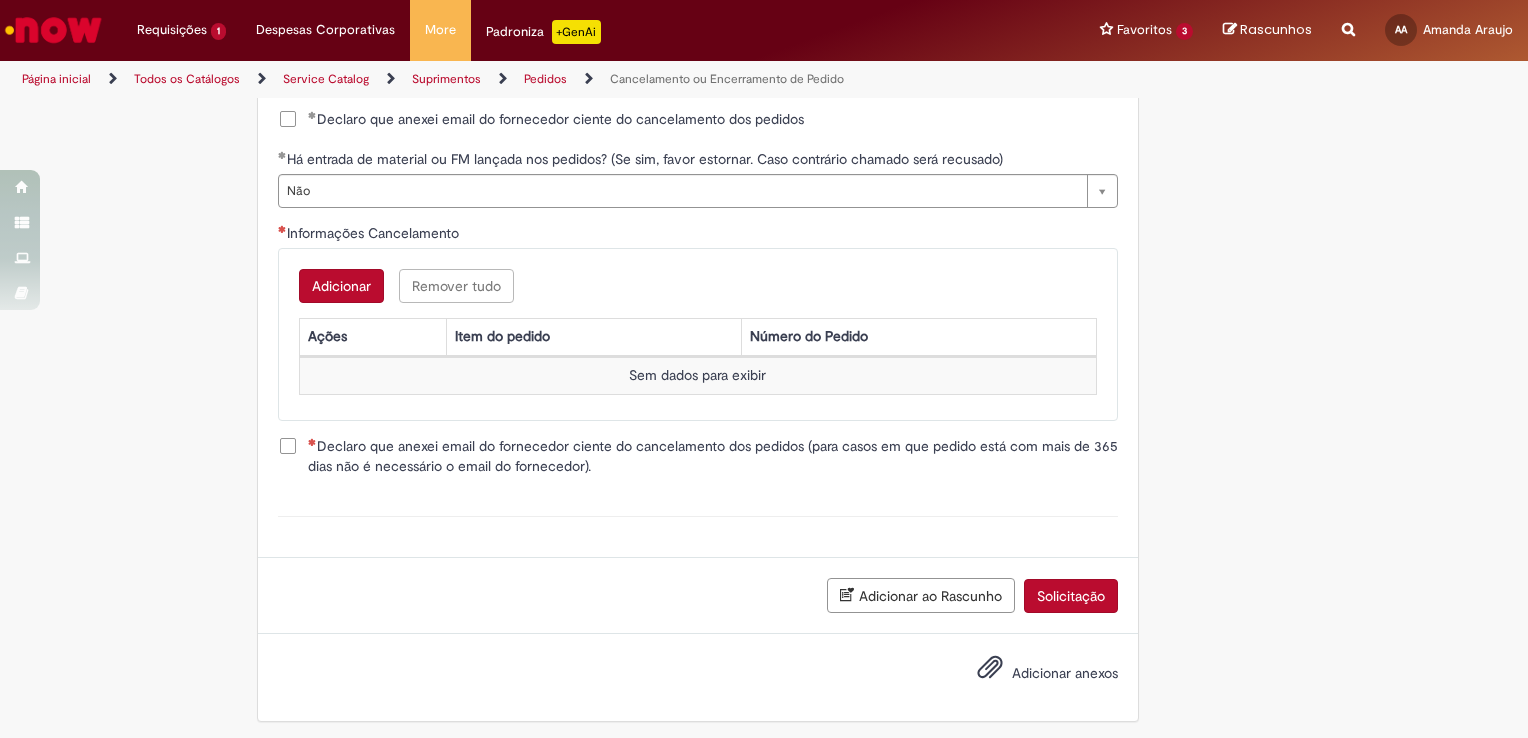 click on "Declaro que anexei email do fornecedor ciente do cancelamento dos pedidos (para casos em que pedido está com mais de 365 dias não é necessário o email do fornecedor)." at bounding box center (698, 456) 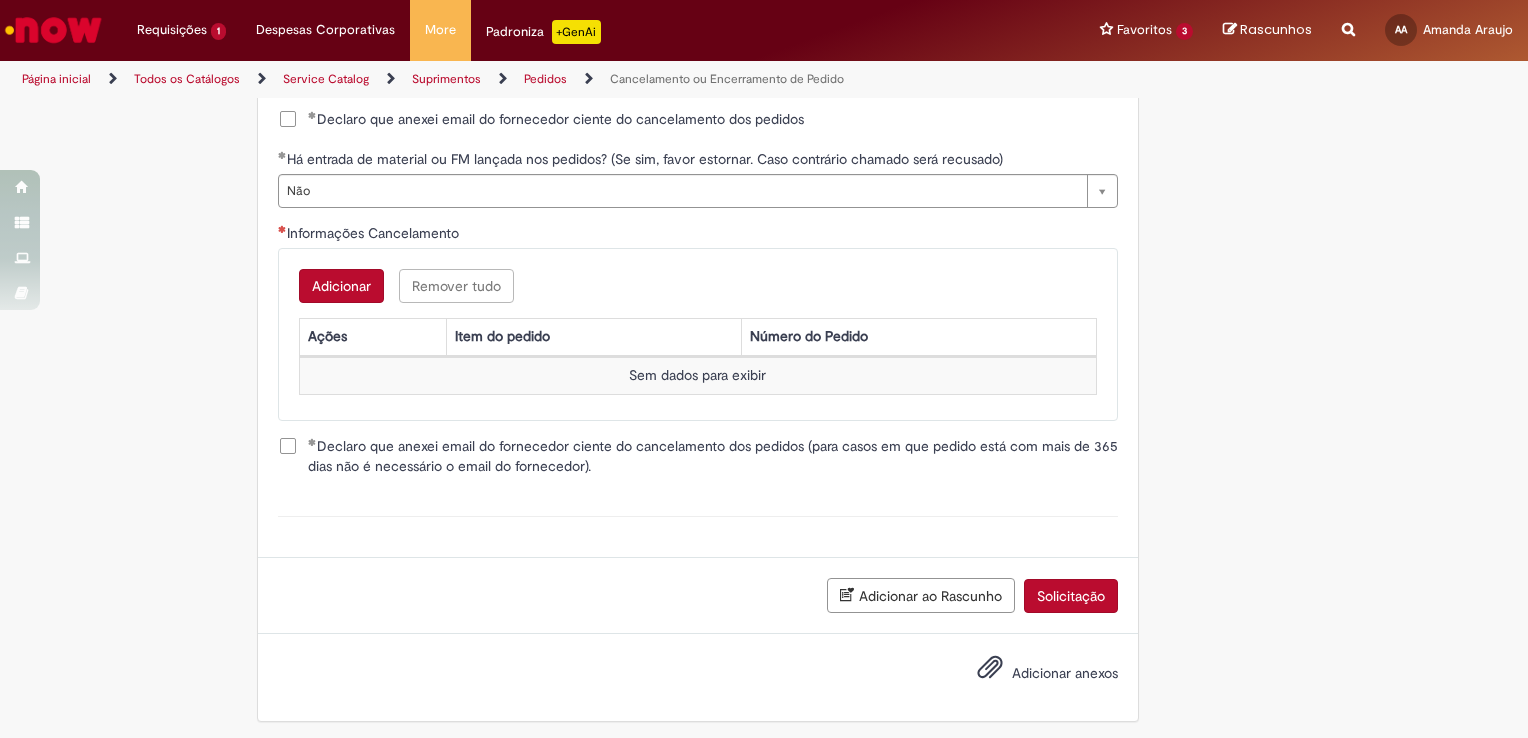 click on "Adicionar ao Rascunho        Solicitação" at bounding box center (698, 596) 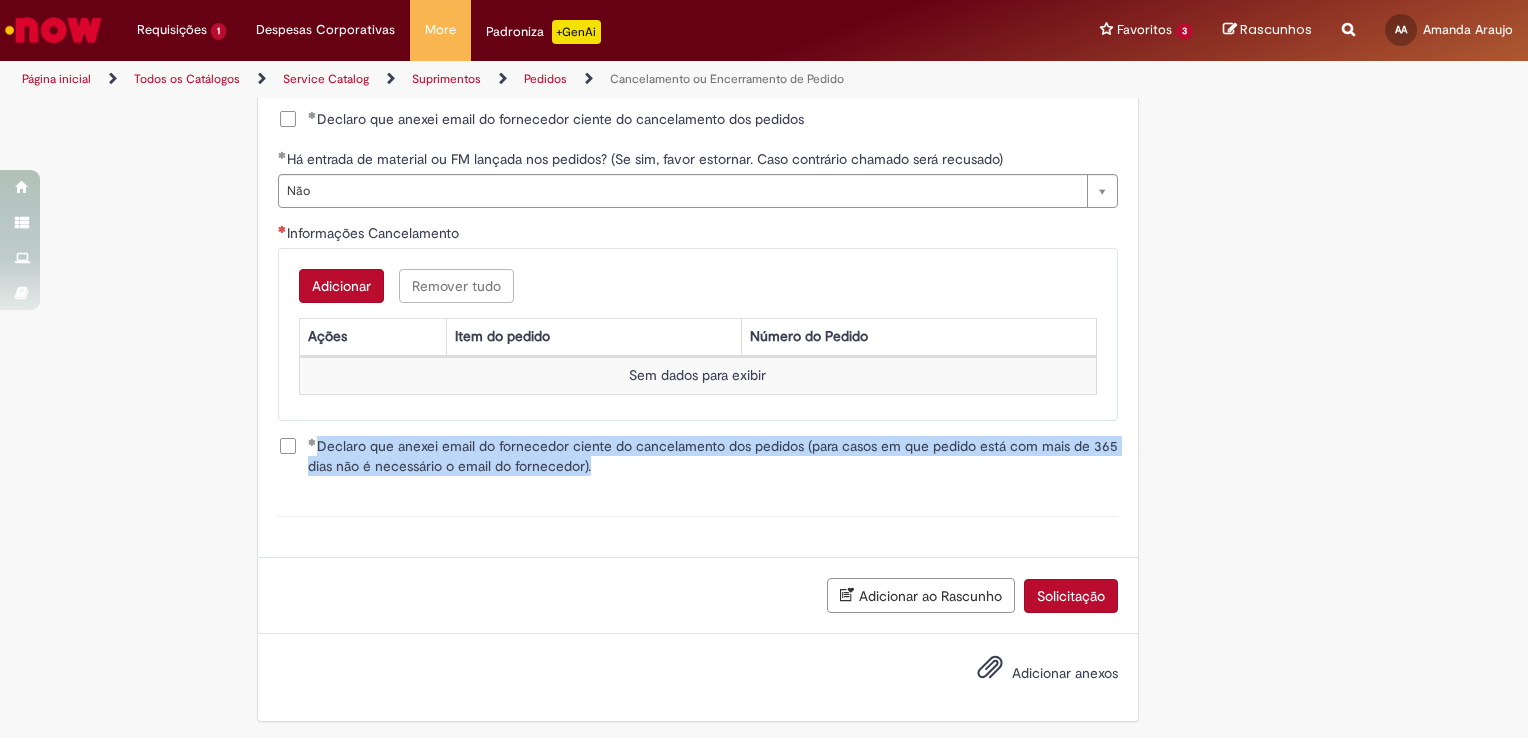 drag, startPoint x: 554, startPoint y: 471, endPoint x: 414, endPoint y: 430, distance: 145.88008 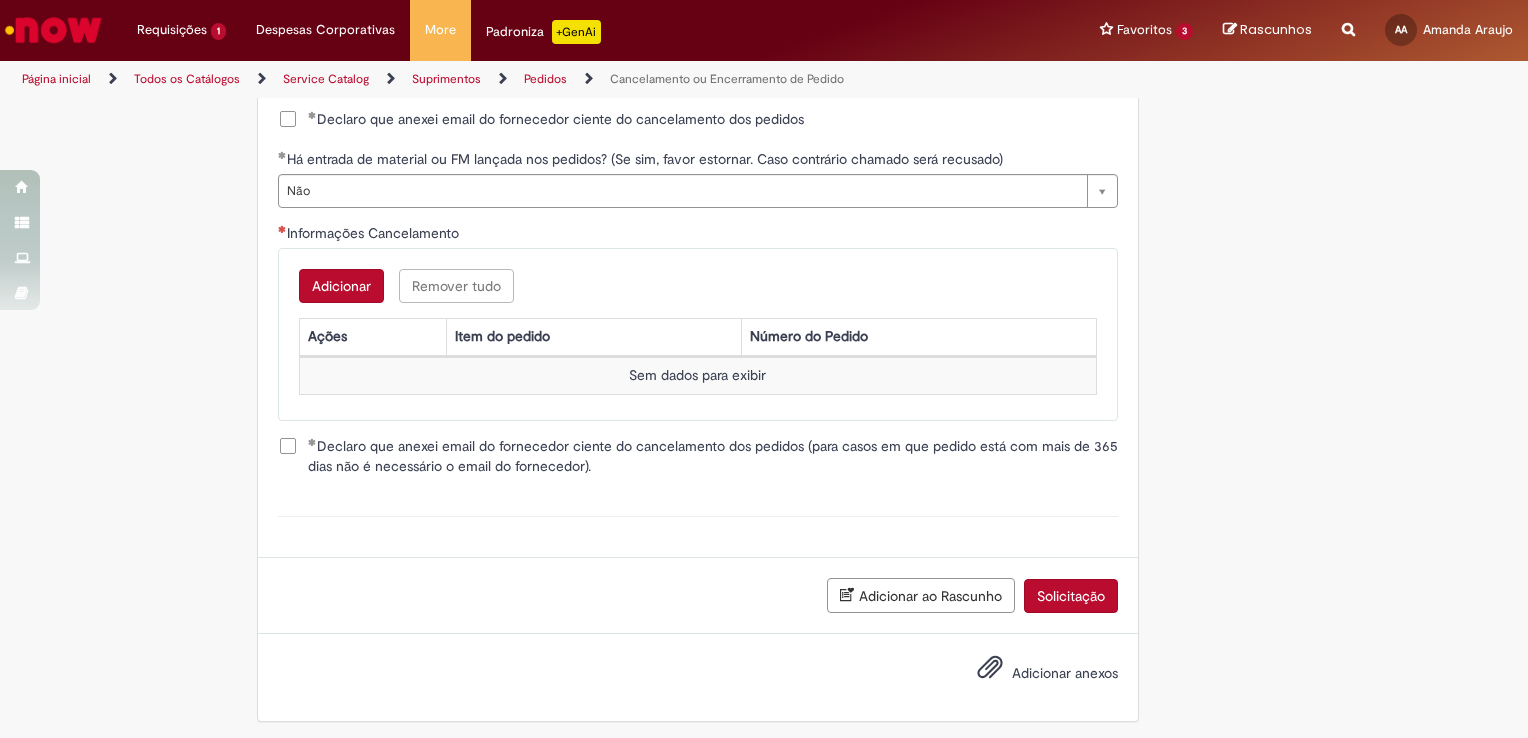 drag, startPoint x: 414, startPoint y: 430, endPoint x: 520, endPoint y: 489, distance: 121.313644 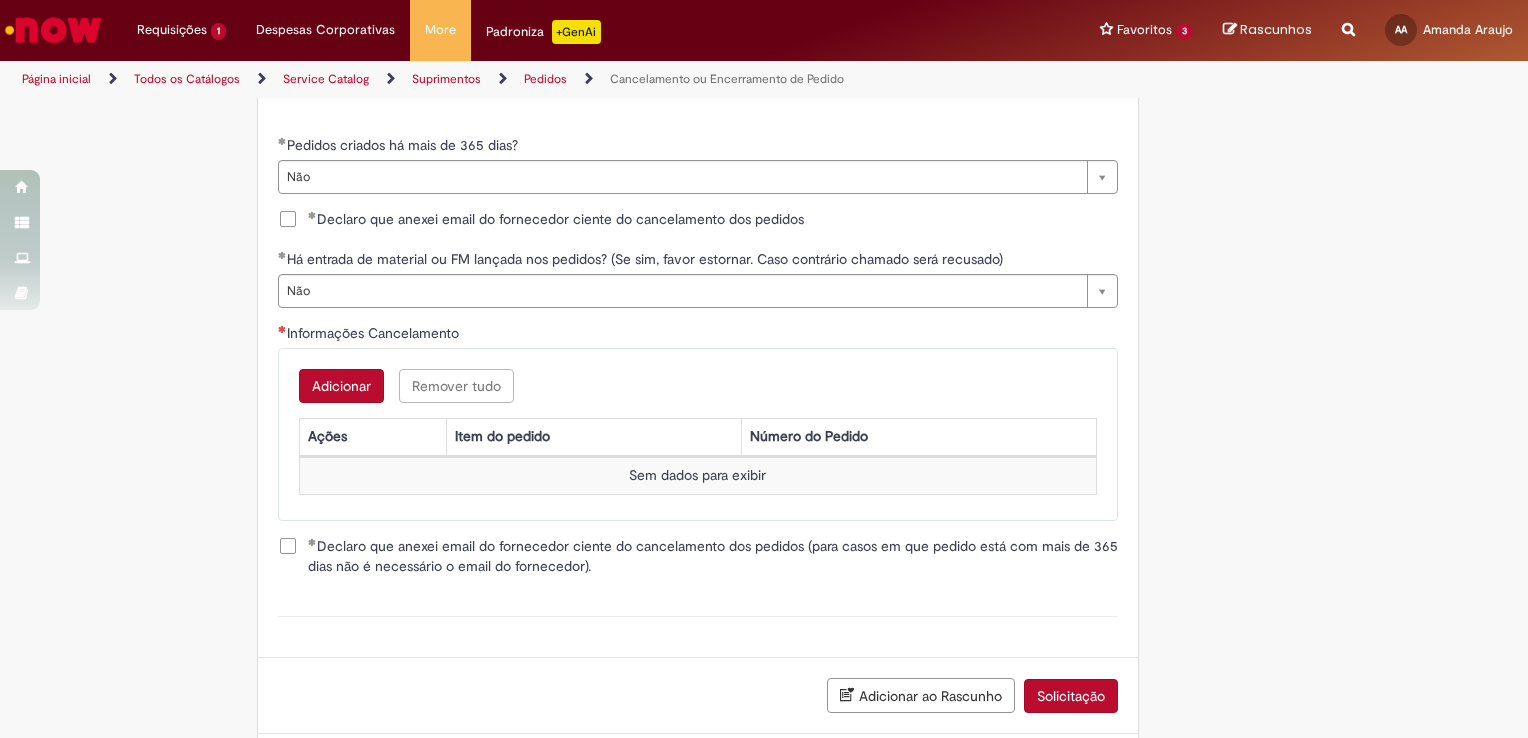 click on "Adicionar" at bounding box center [341, 386] 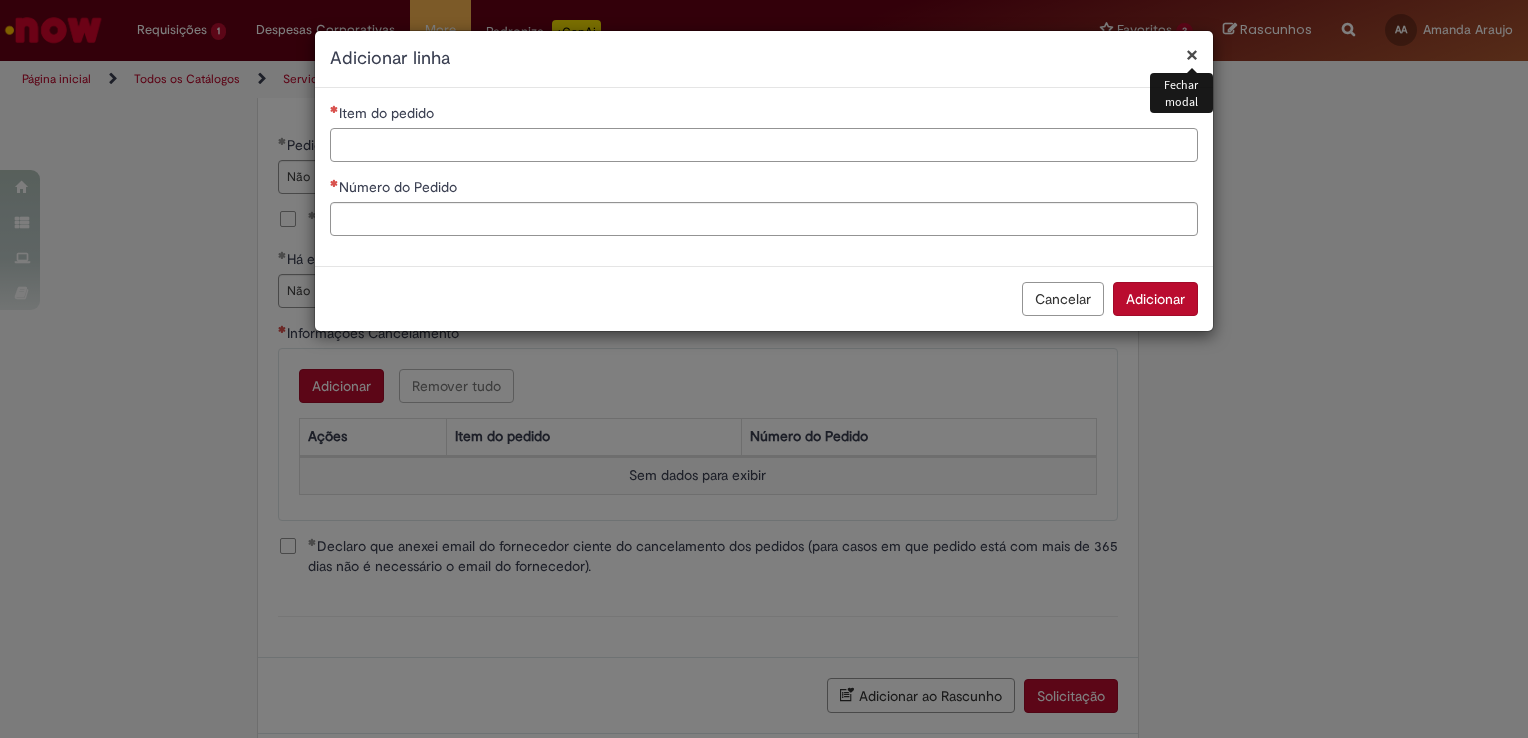 click on "Item do pedido" at bounding box center [764, 145] 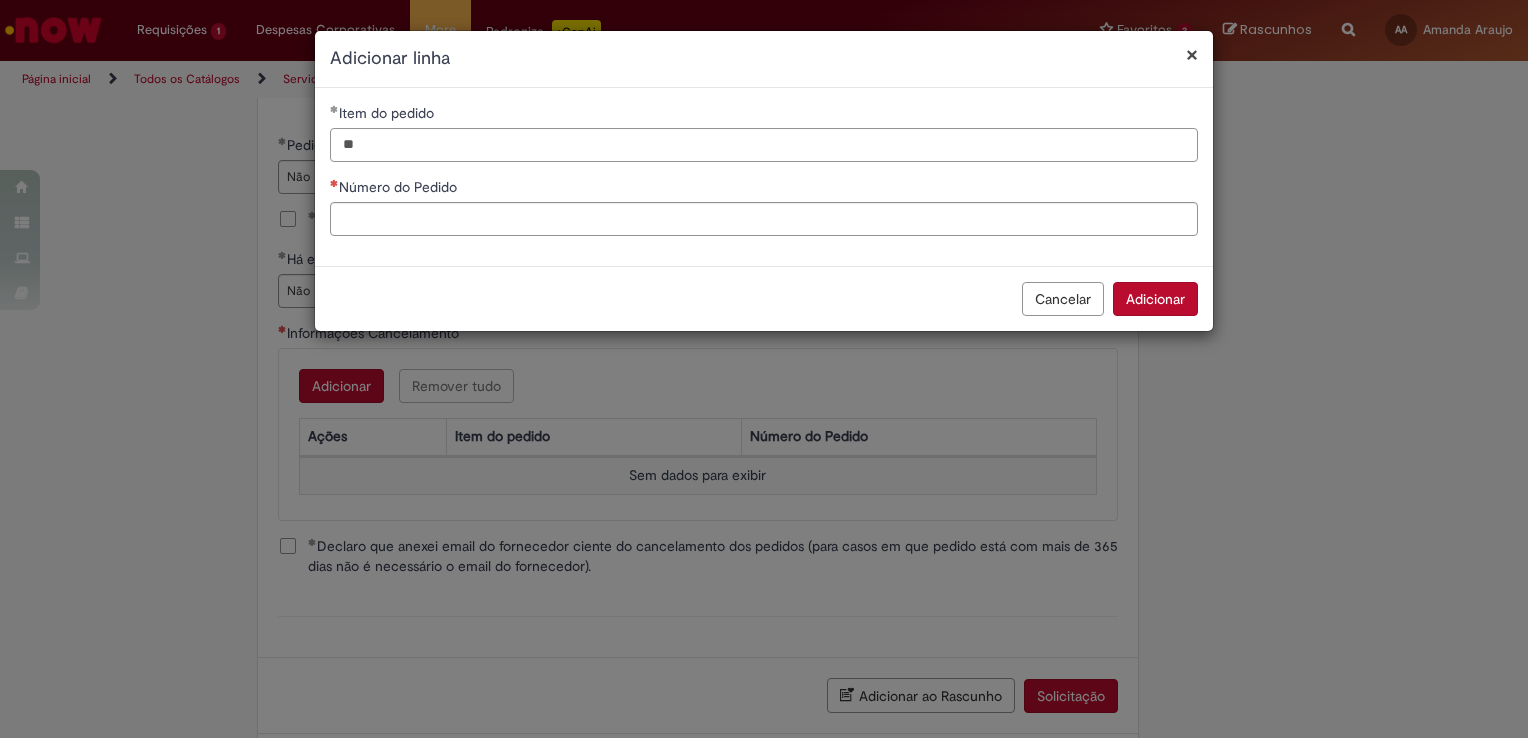 type on "**" 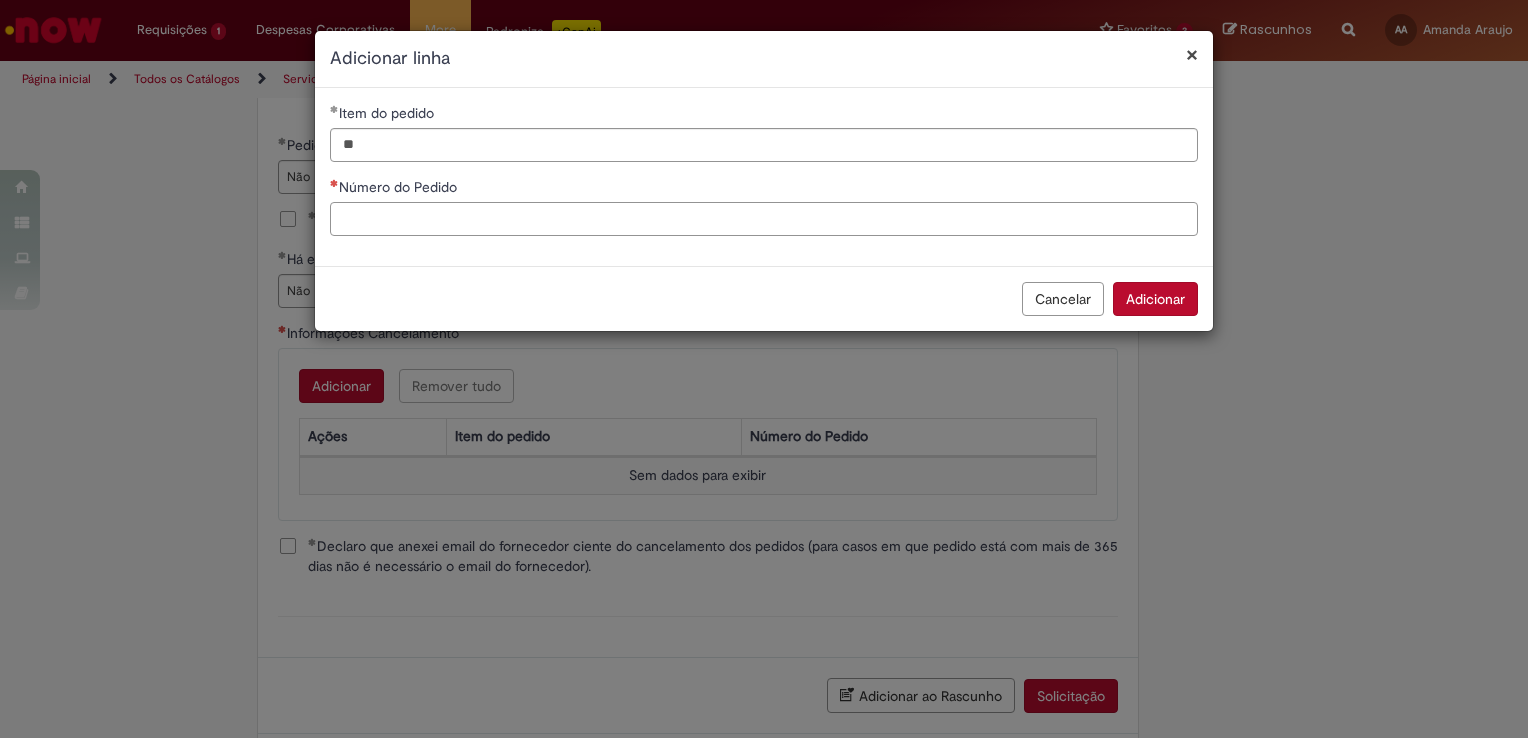 click on "Número do Pedido" at bounding box center (764, 219) 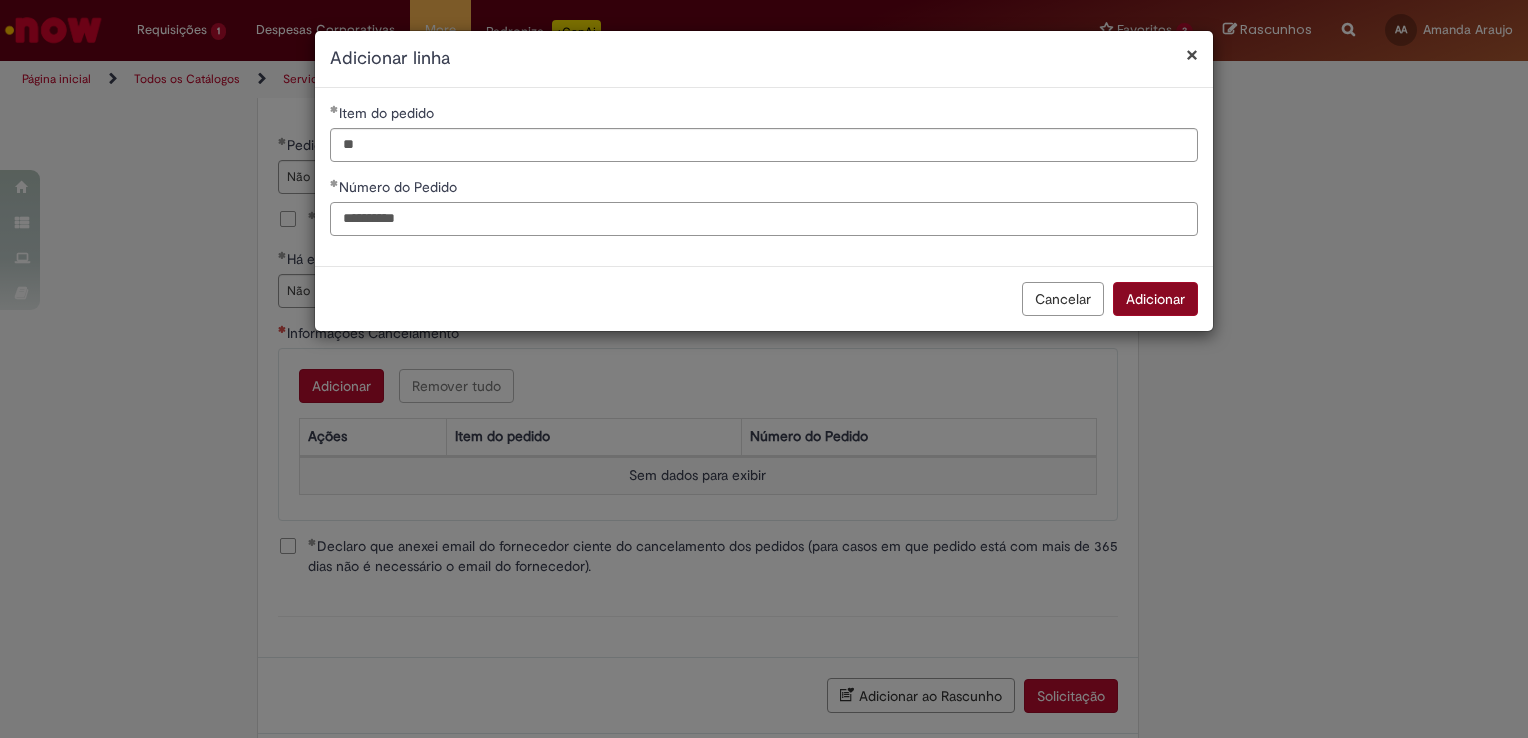 type on "**********" 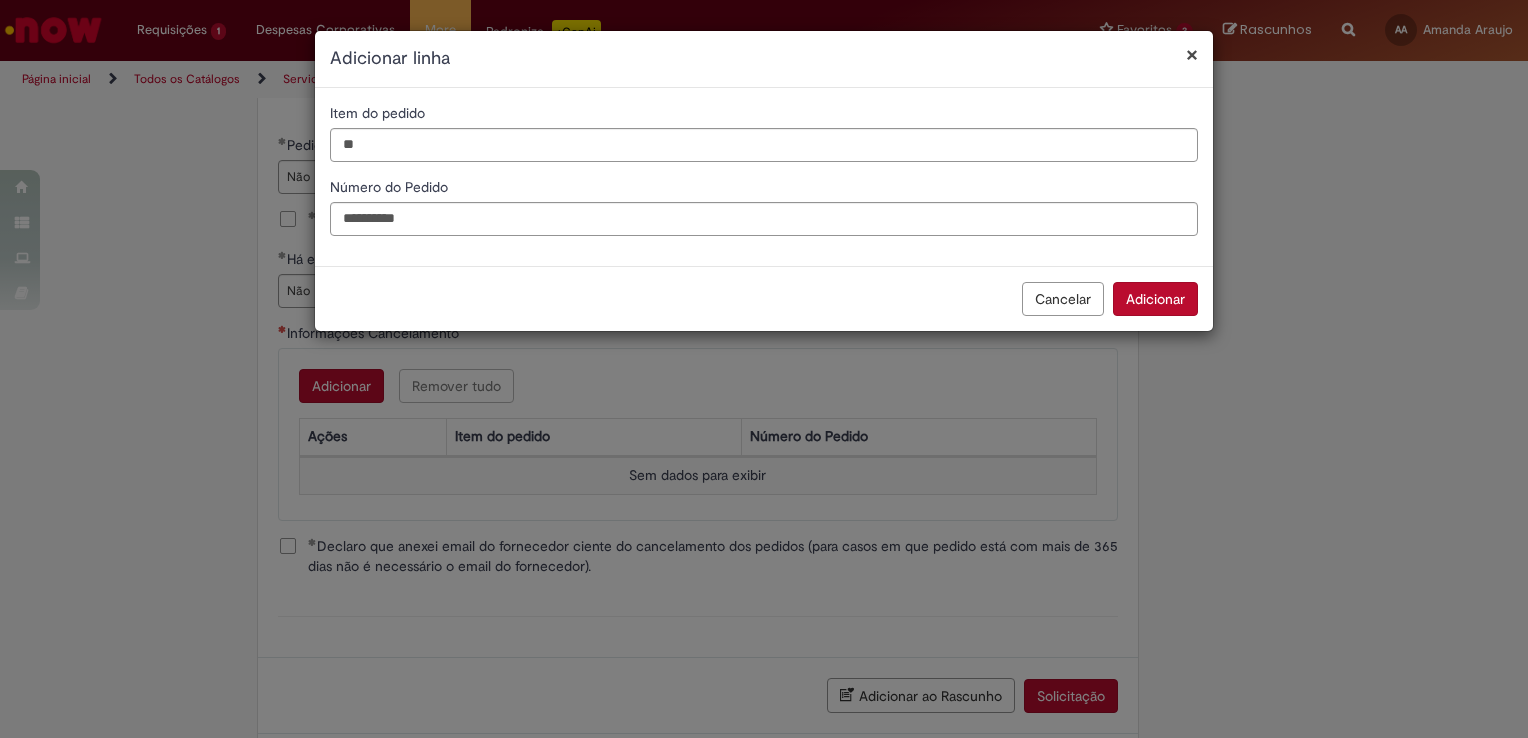 drag, startPoint x: 1165, startPoint y: 300, endPoint x: 1080, endPoint y: 434, distance: 158.68523 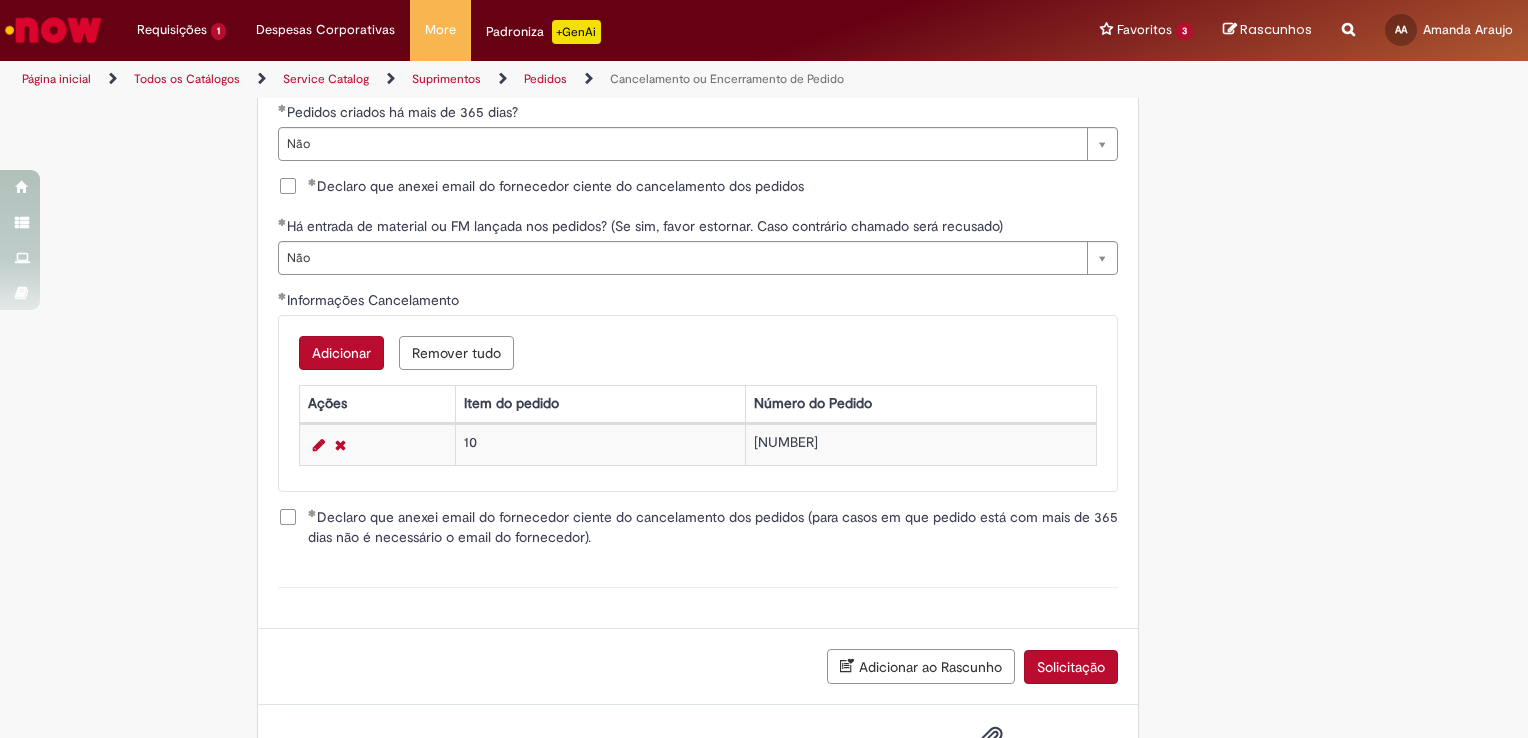 scroll, scrollTop: 980, scrollLeft: 0, axis: vertical 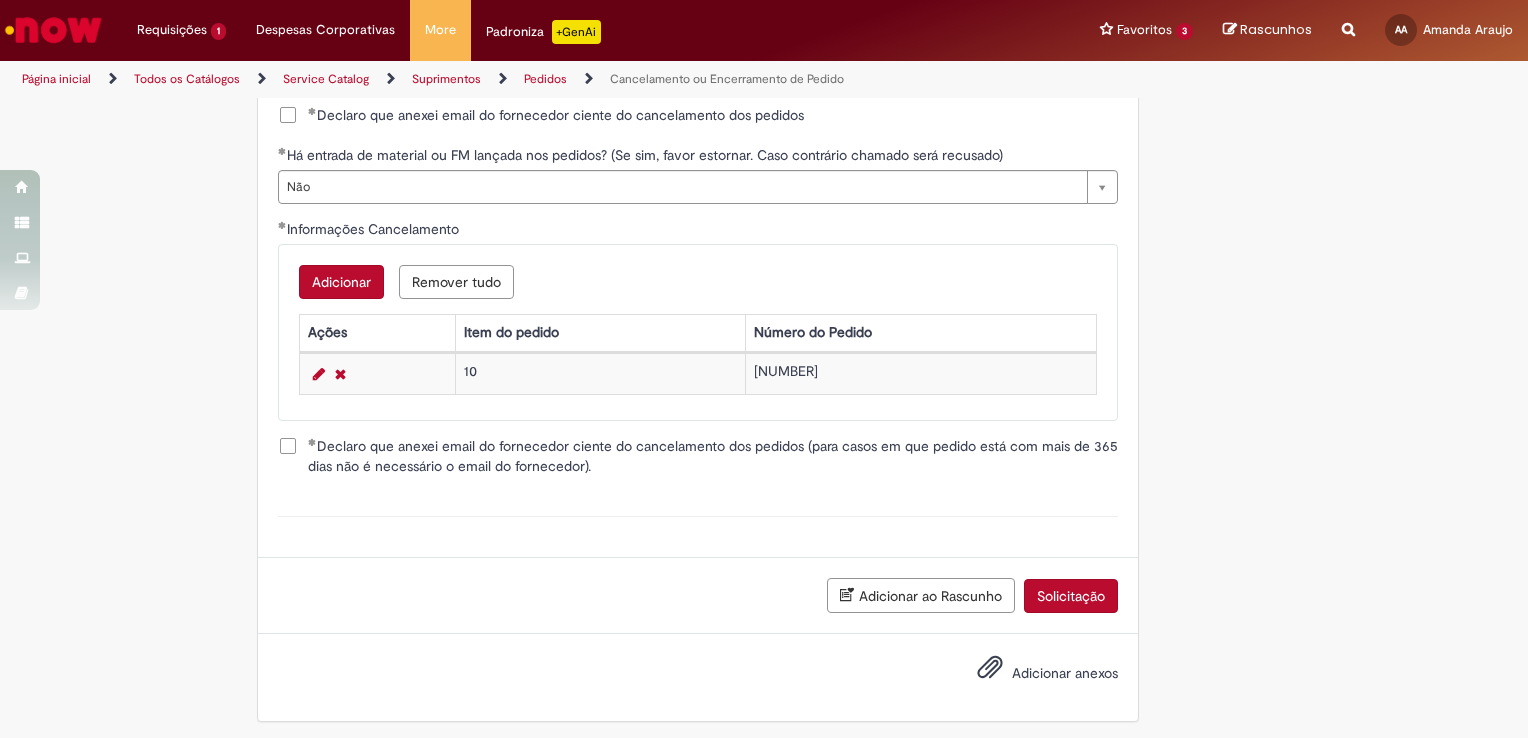 click on "Adicionar anexos" at bounding box center (1033, 674) 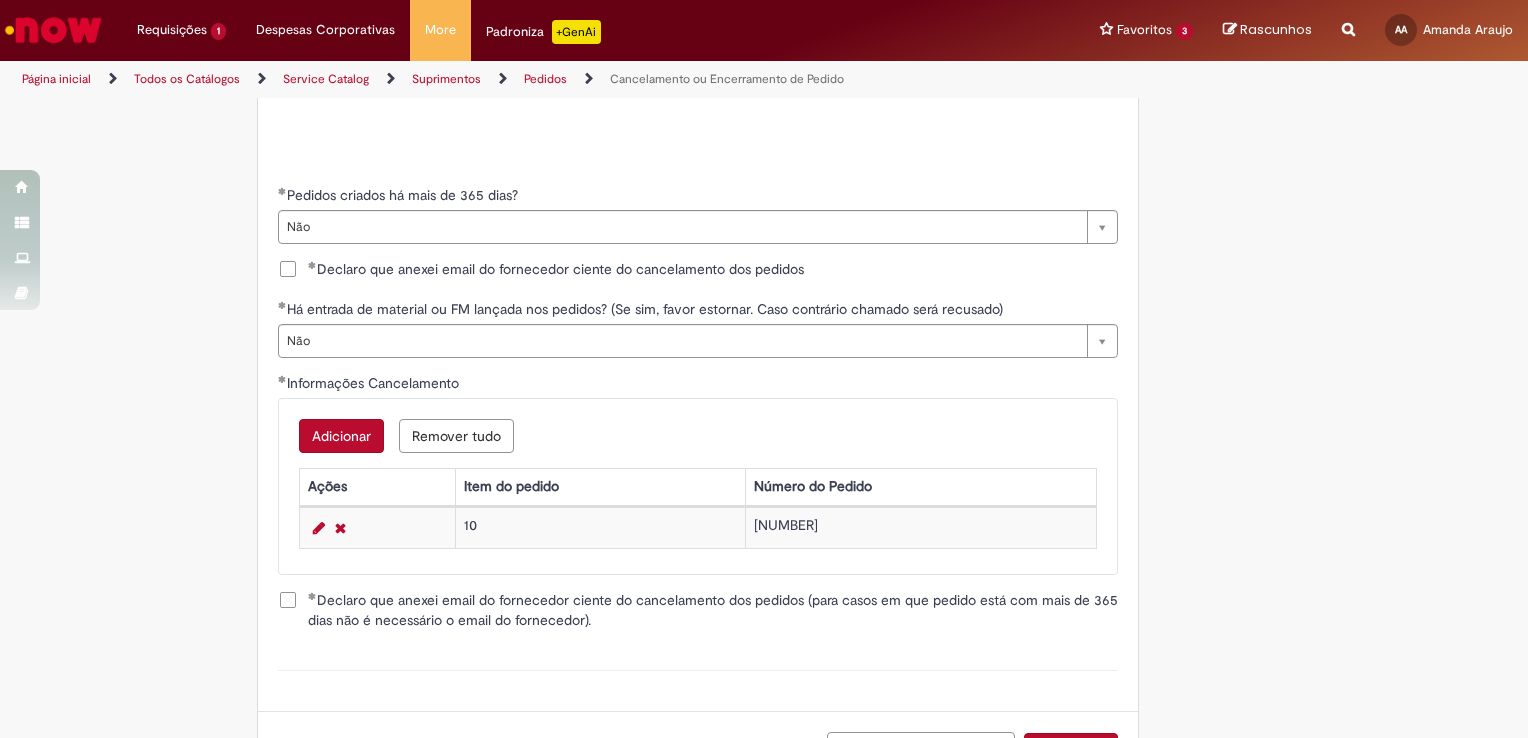 scroll, scrollTop: 880, scrollLeft: 0, axis: vertical 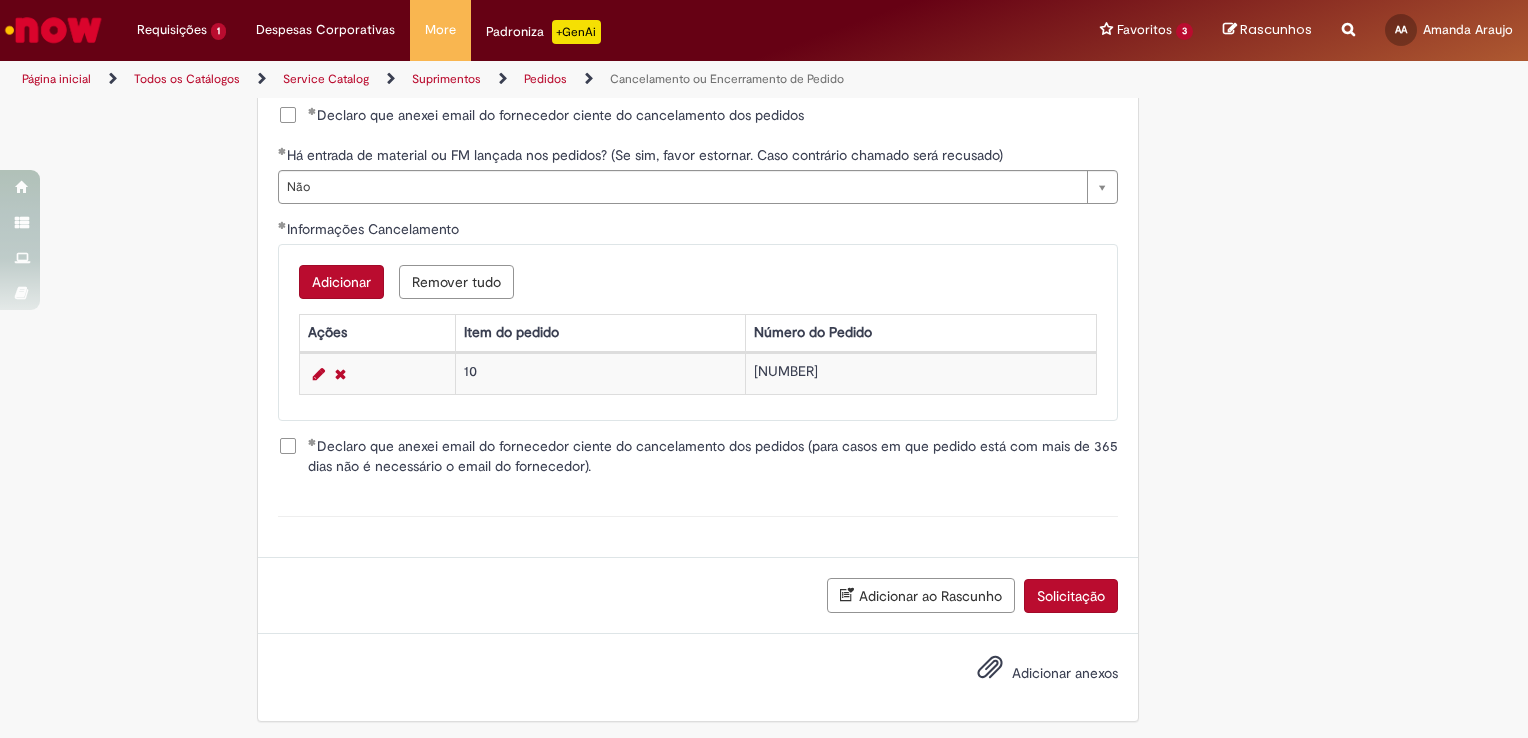 click on "Adicionar anexos" at bounding box center [1065, 674] 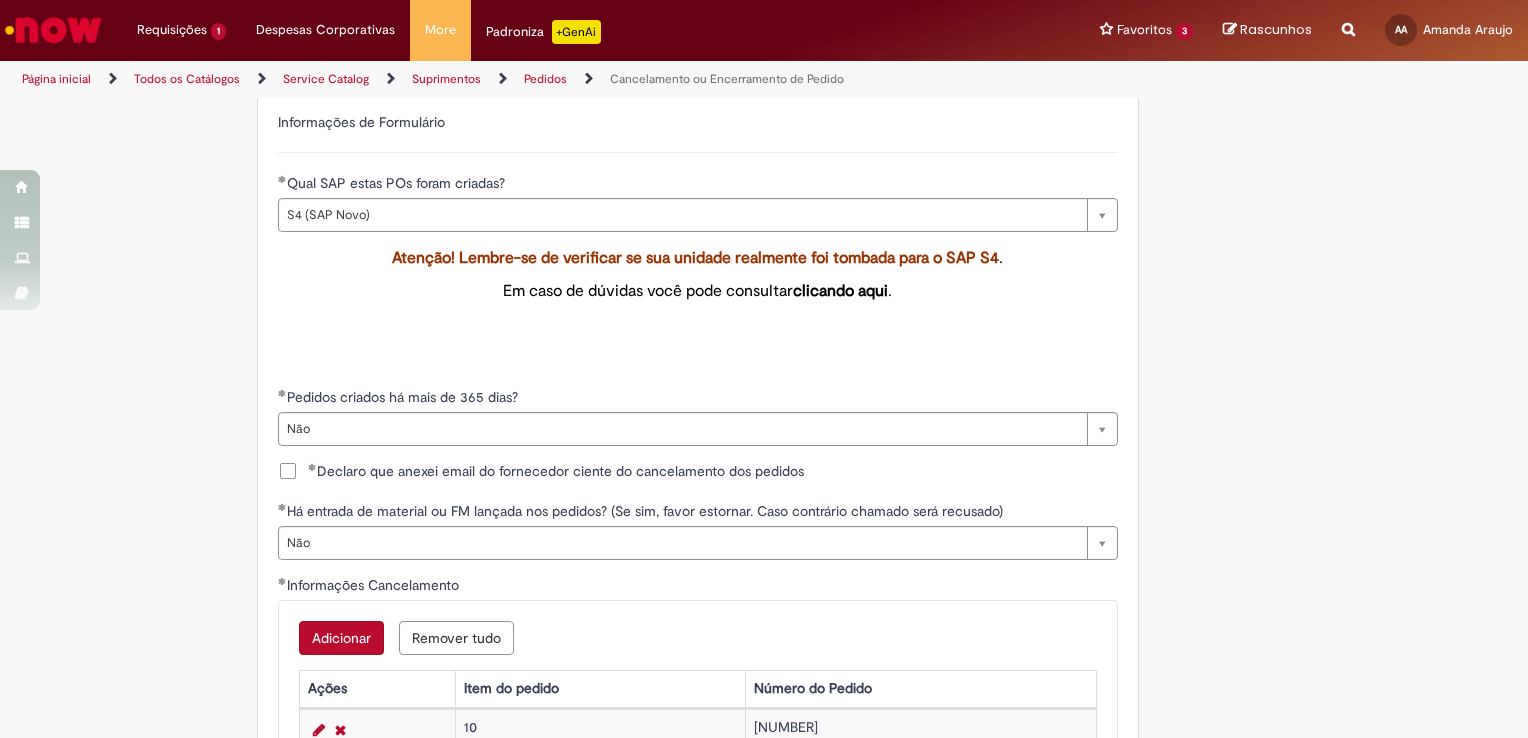 scroll, scrollTop: 1000, scrollLeft: 0, axis: vertical 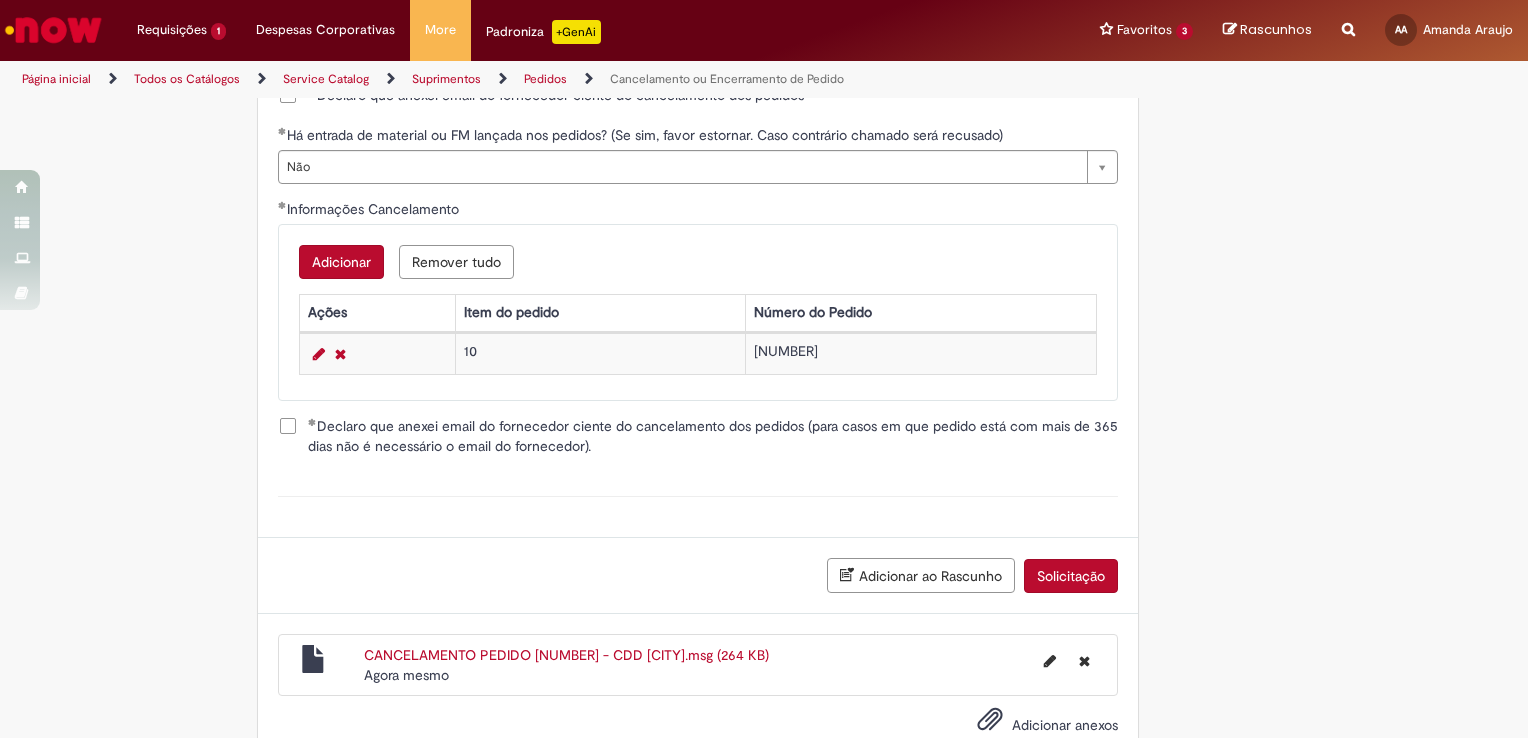click on "Solicitação" at bounding box center [1071, 576] 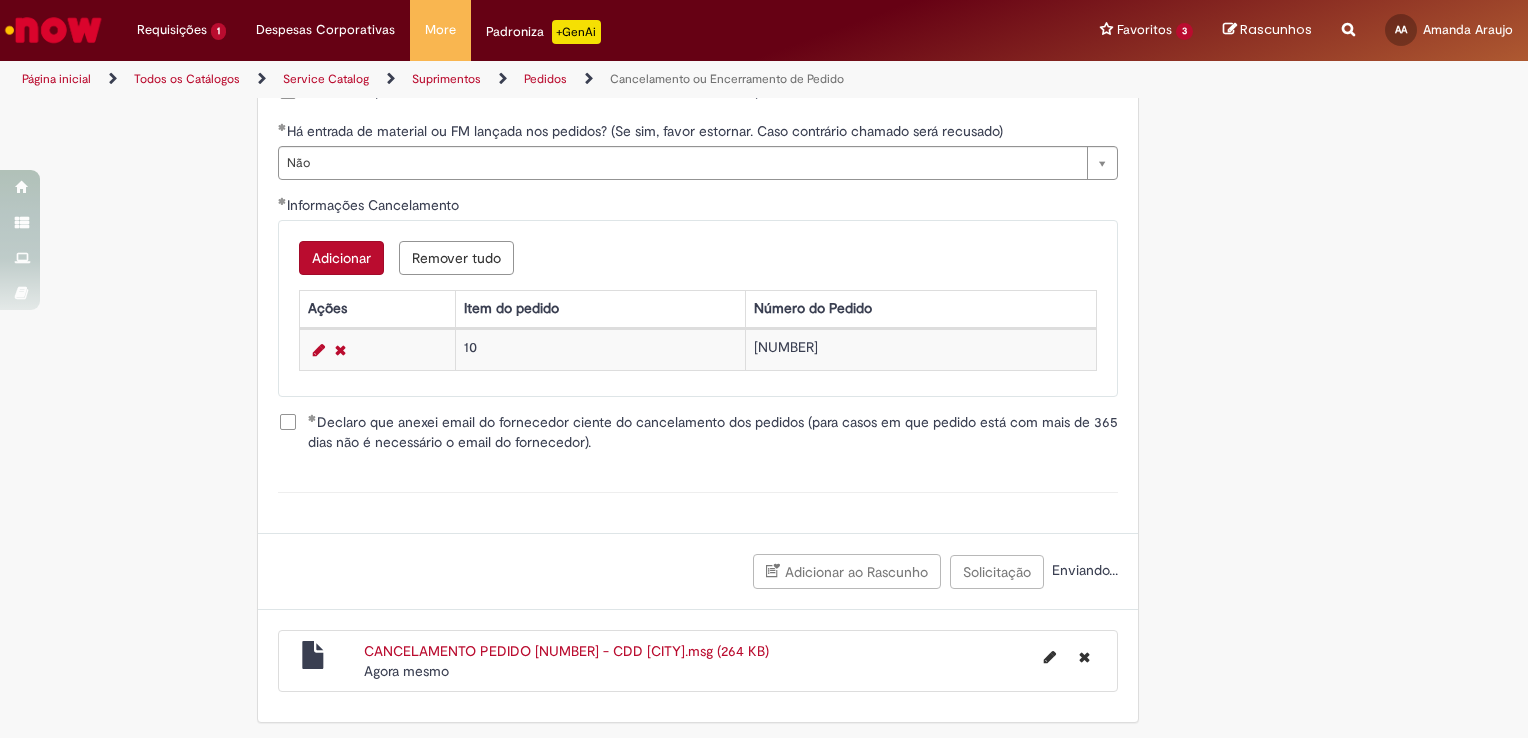 scroll, scrollTop: 1006, scrollLeft: 0, axis: vertical 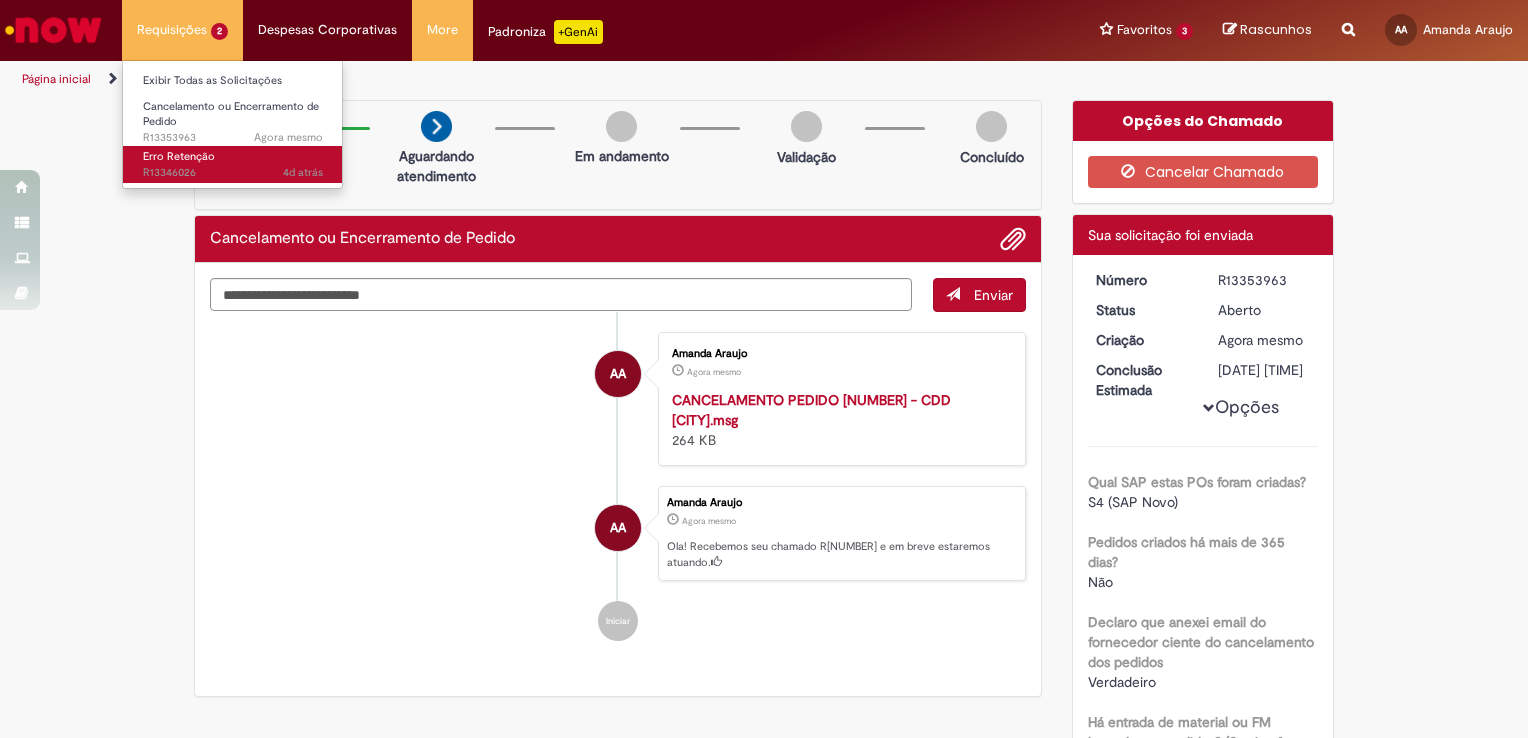 click on "Erro Retenção
4d atrás 4 dias atrás R[NUMBER]" at bounding box center [233, 164] 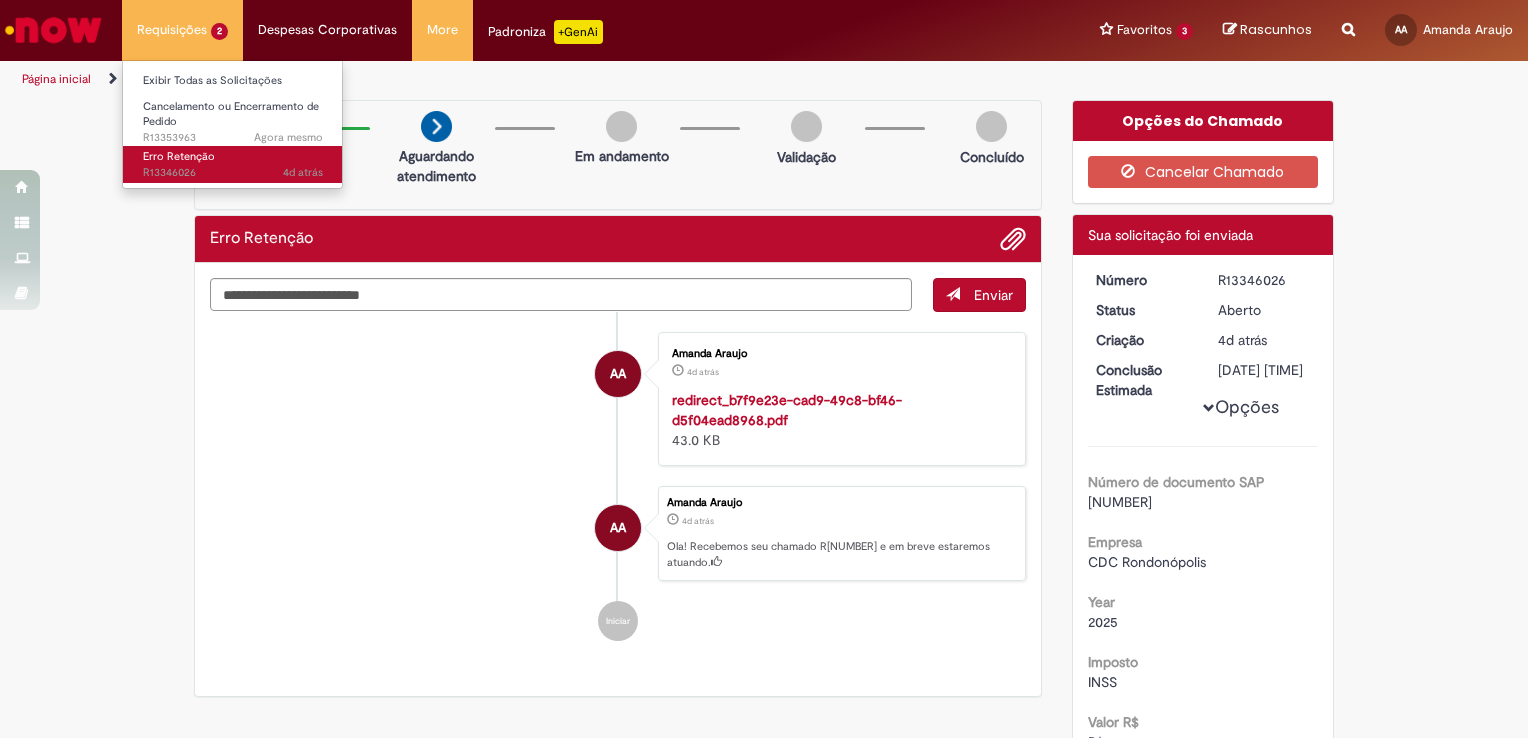 click on "4d atrás 4 dias atrás R[NUMBER]" at bounding box center [233, 173] 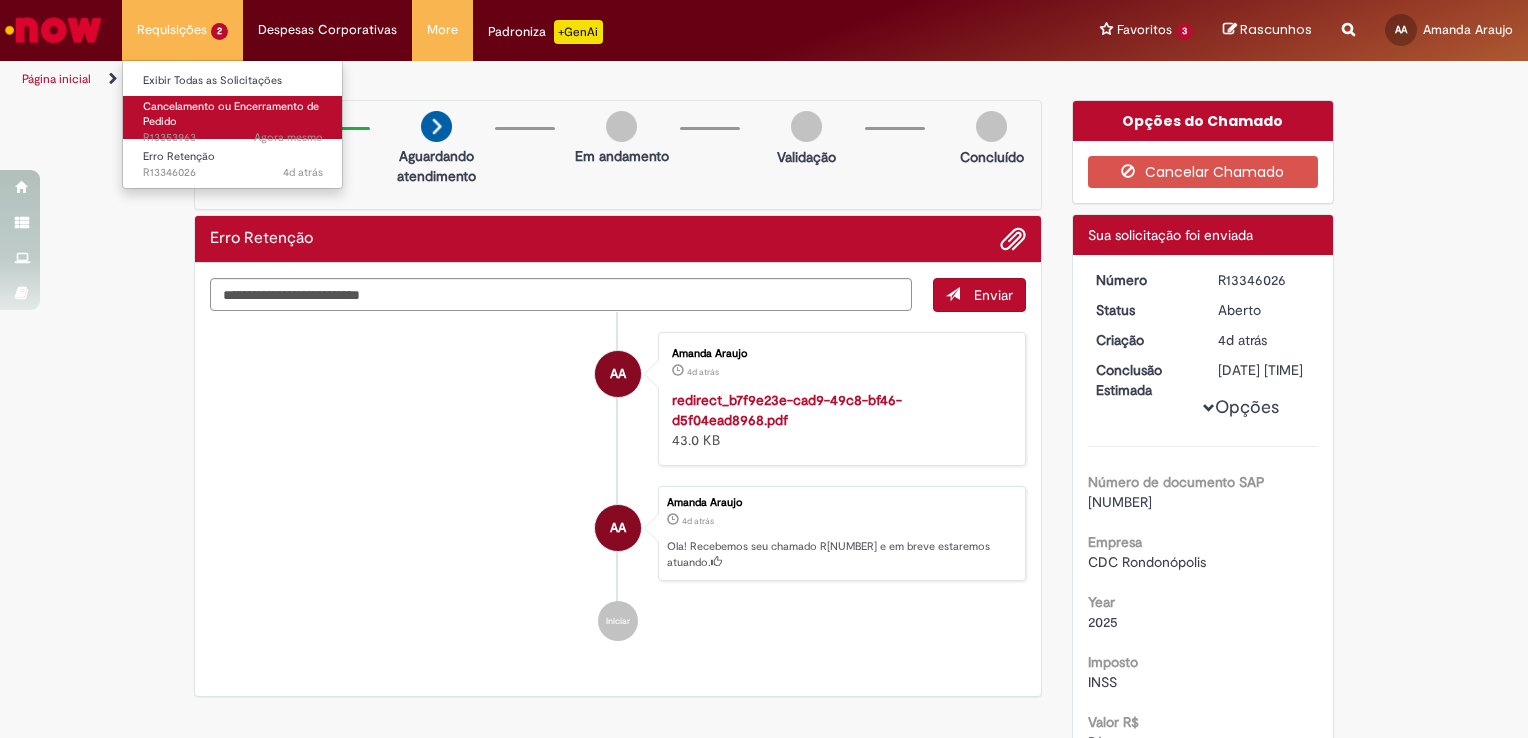 click on "Cancelamento ou Encerramento de Pedido" at bounding box center (231, 114) 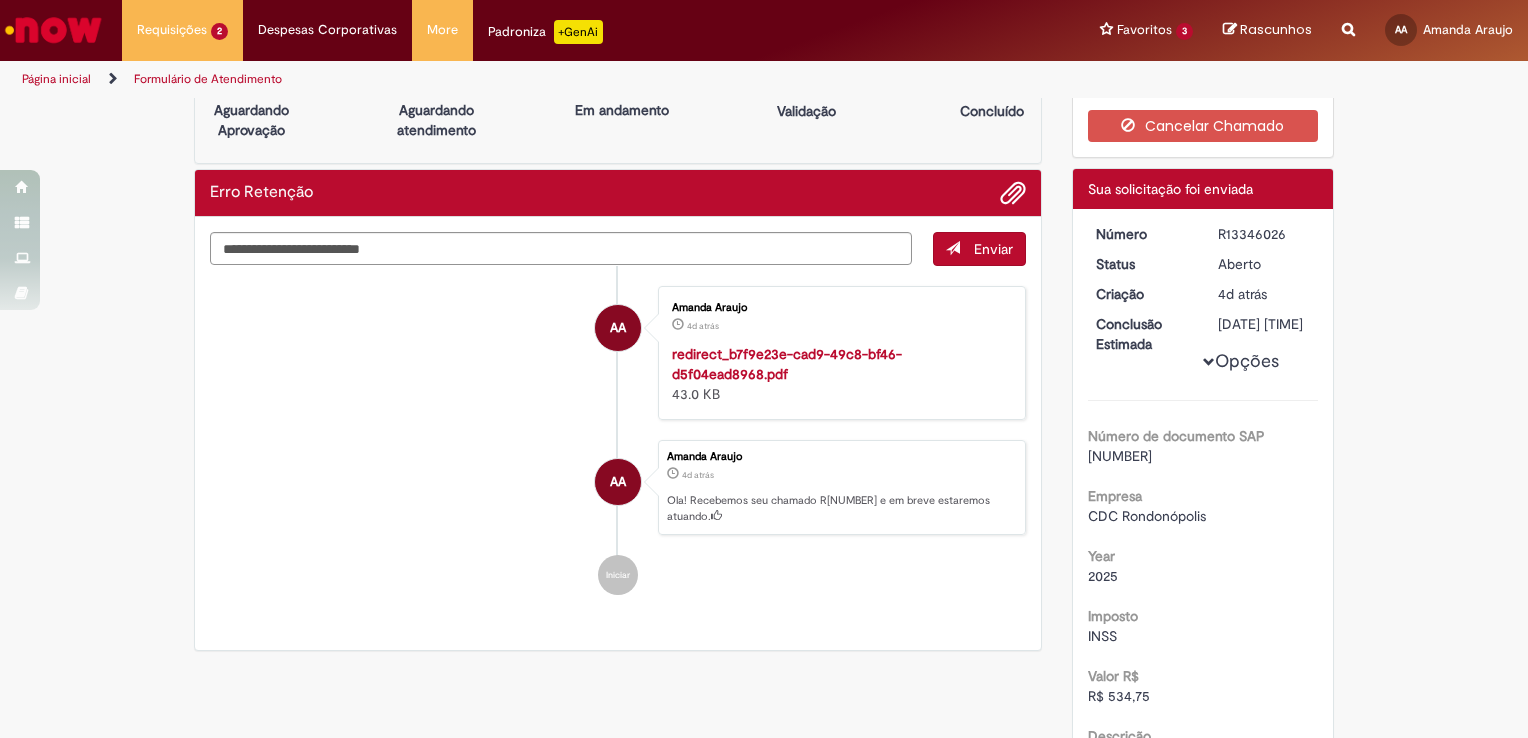 scroll, scrollTop: 200, scrollLeft: 0, axis: vertical 